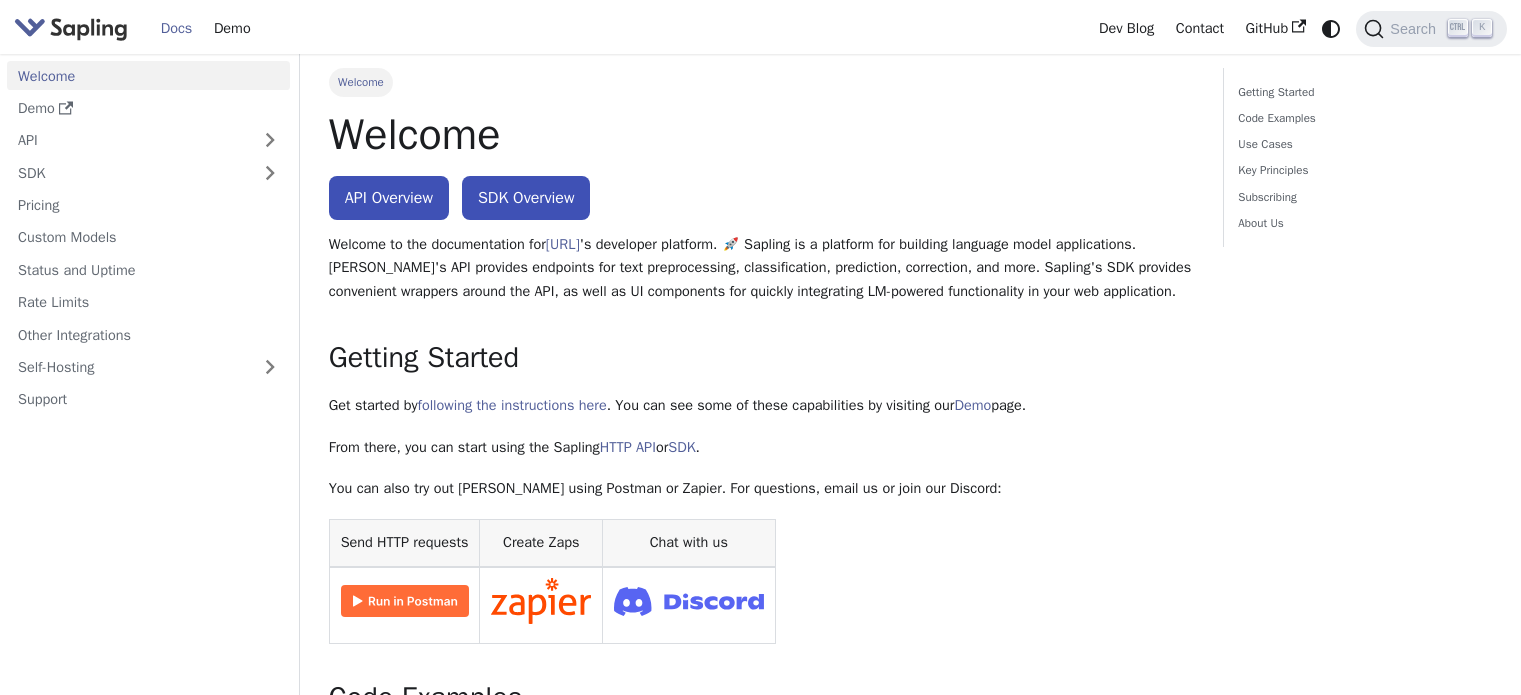 scroll, scrollTop: 0, scrollLeft: 0, axis: both 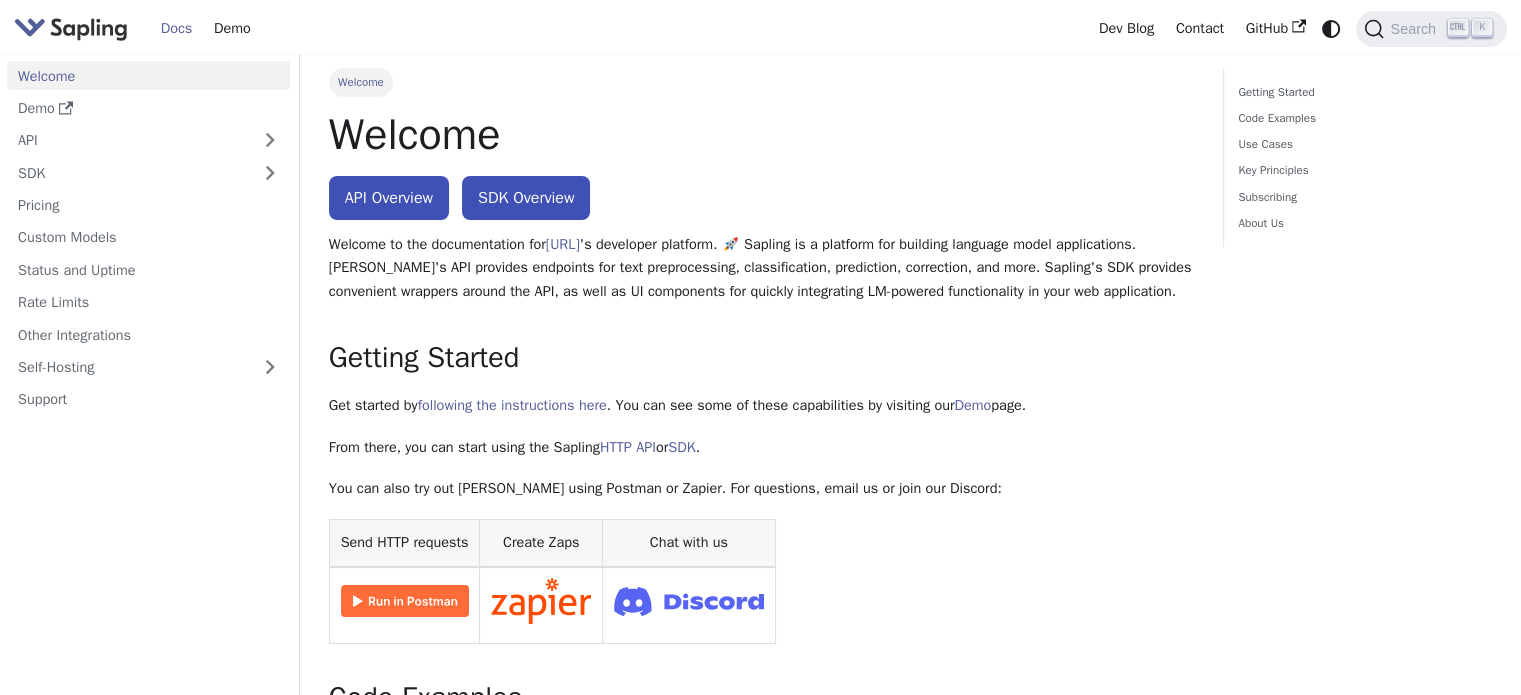 click on "API" at bounding box center [128, 140] 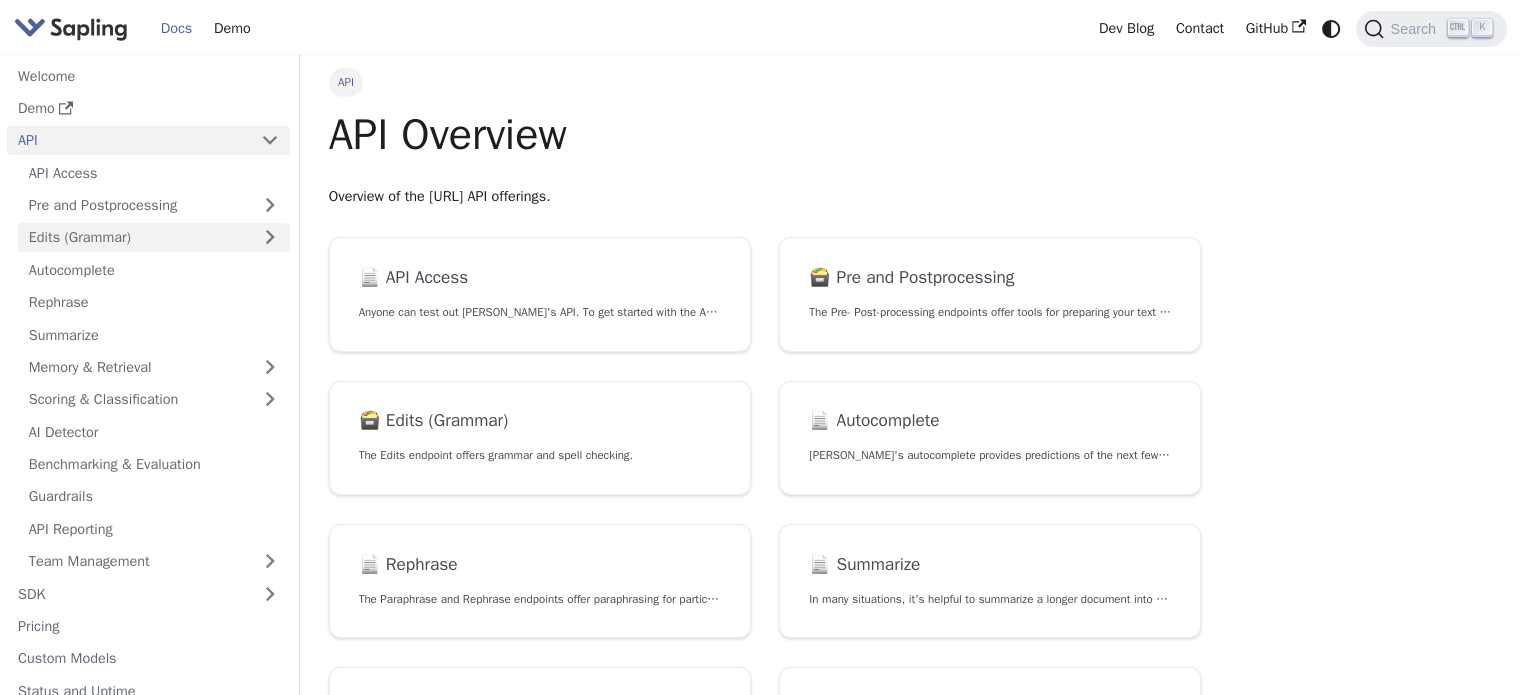 click on "Edits (Grammar)" at bounding box center [154, 237] 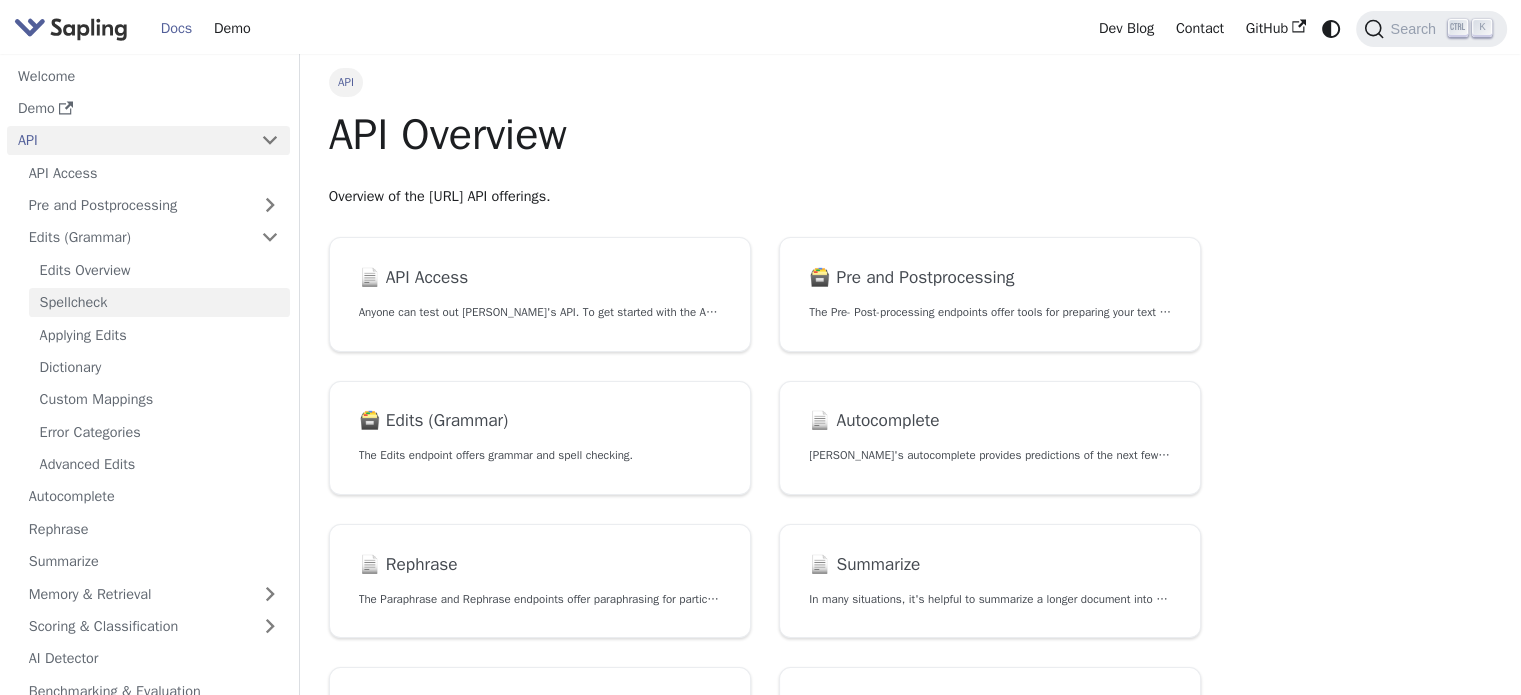 click on "Spellcheck" at bounding box center [159, 302] 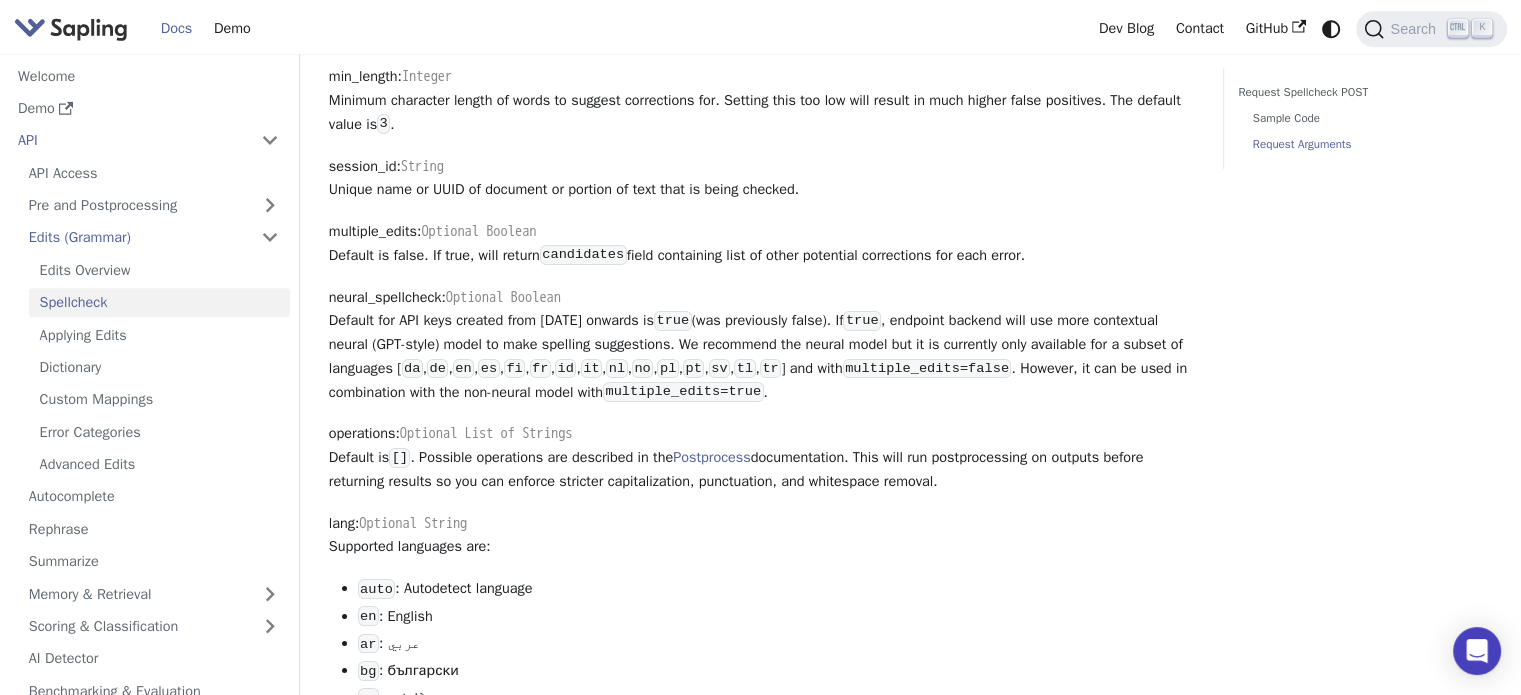 scroll, scrollTop: 1518, scrollLeft: 0, axis: vertical 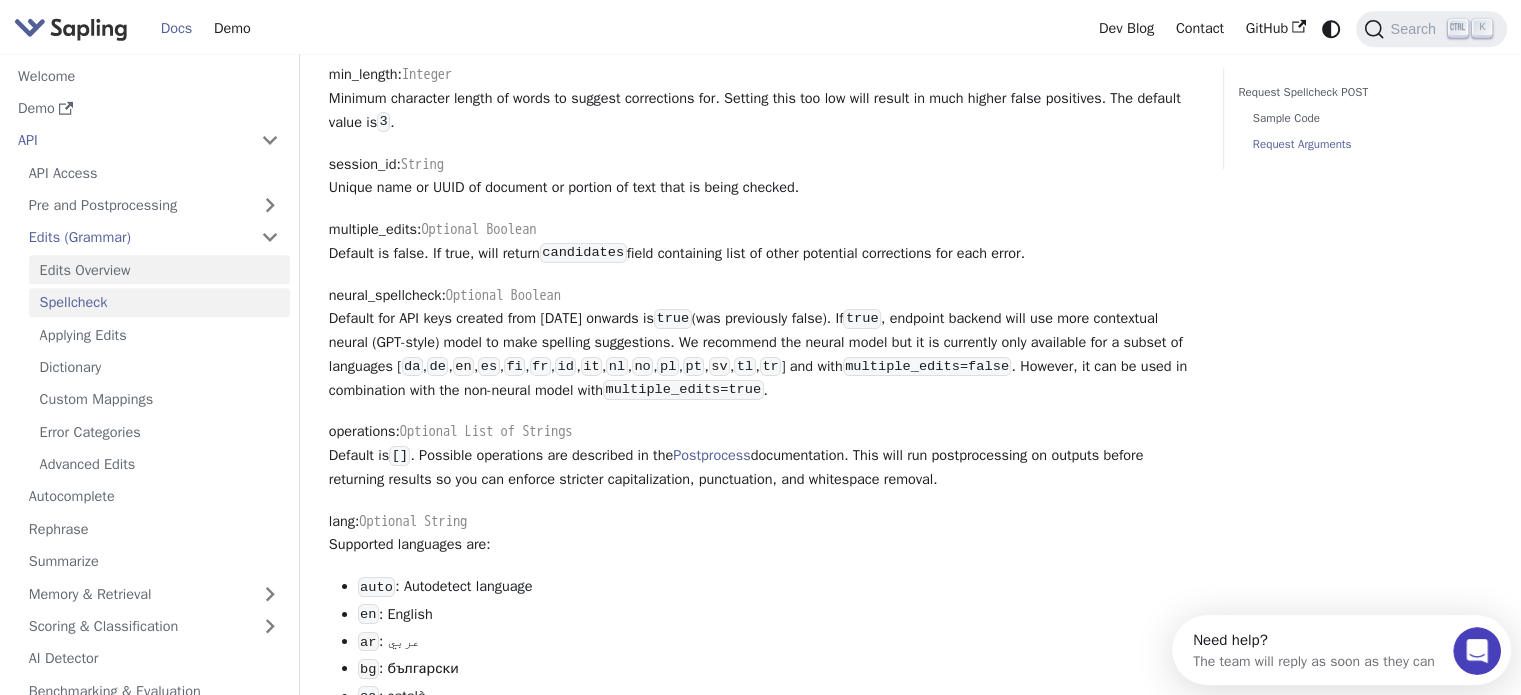 click on "Edits Overview" at bounding box center (159, 269) 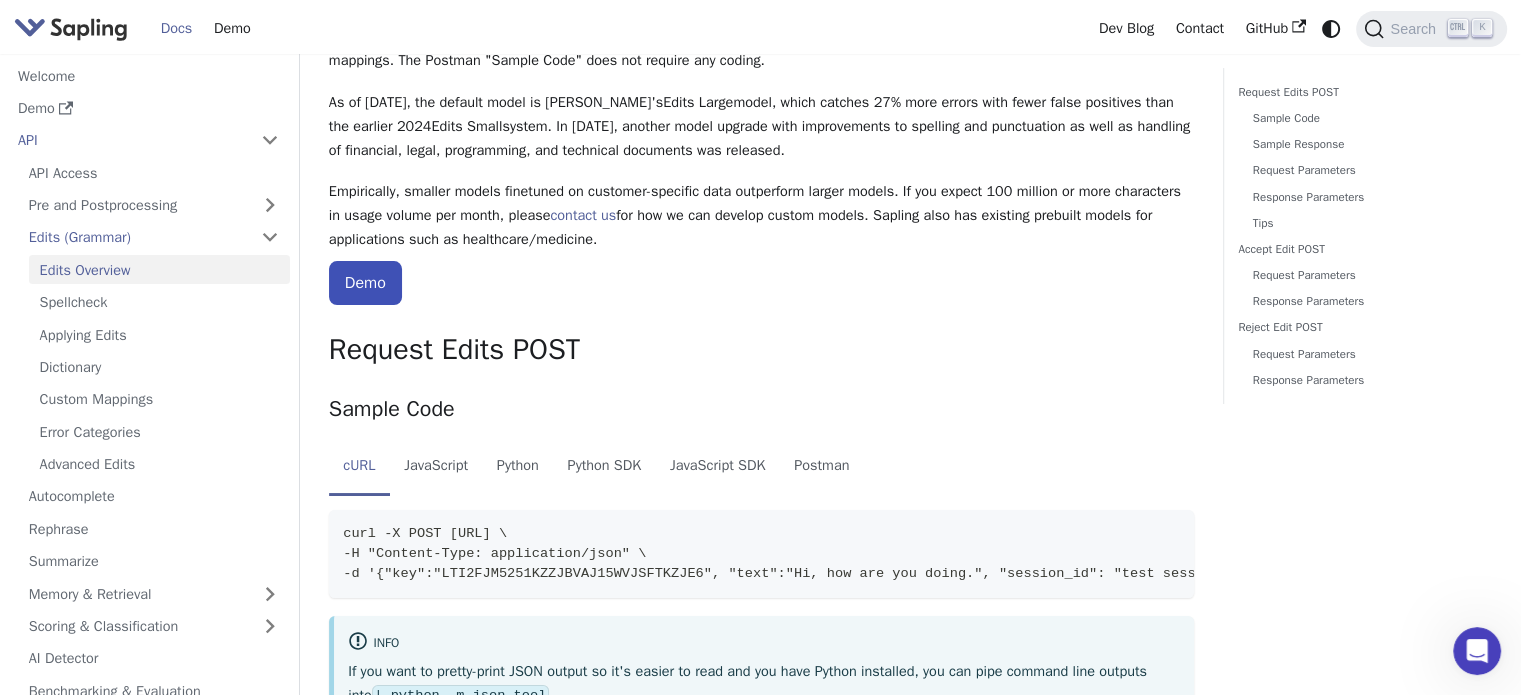 scroll, scrollTop: 162, scrollLeft: 0, axis: vertical 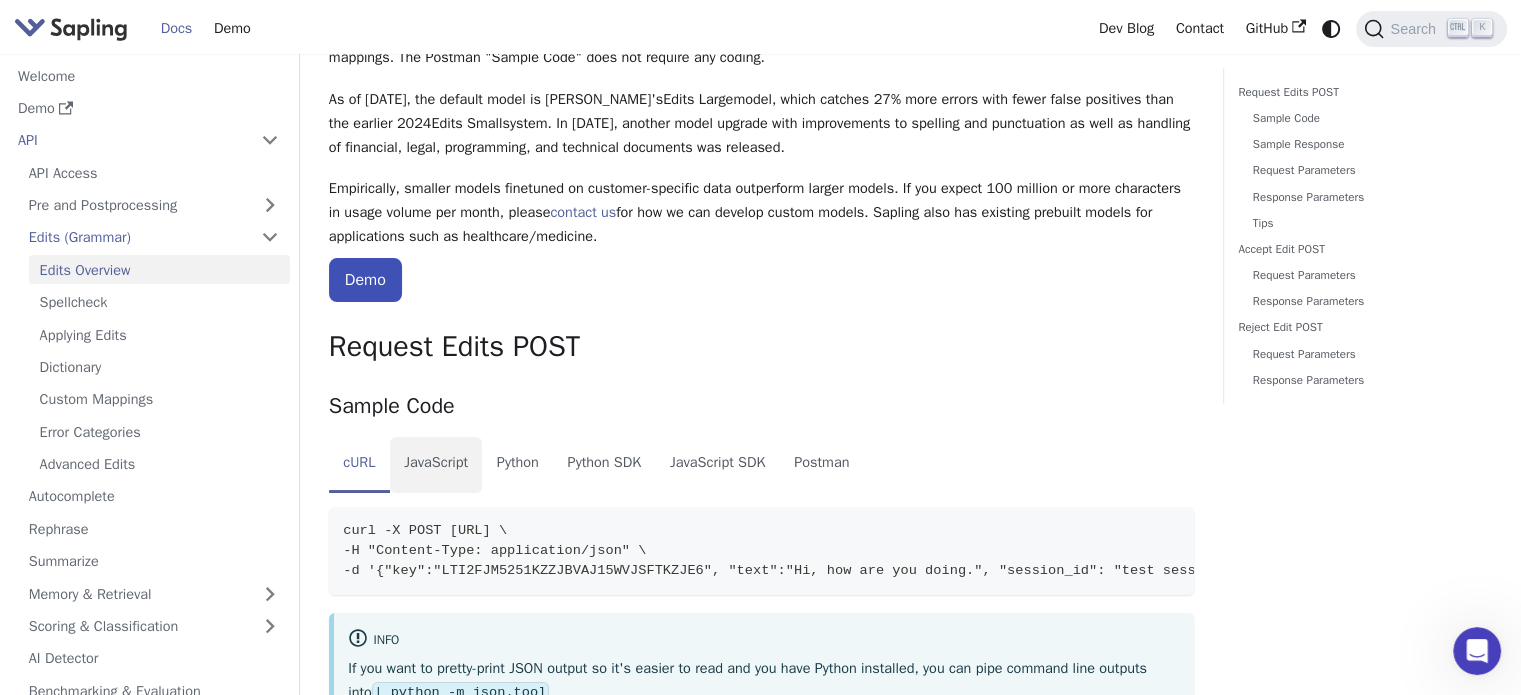 click on "JavaScript" at bounding box center (436, 465) 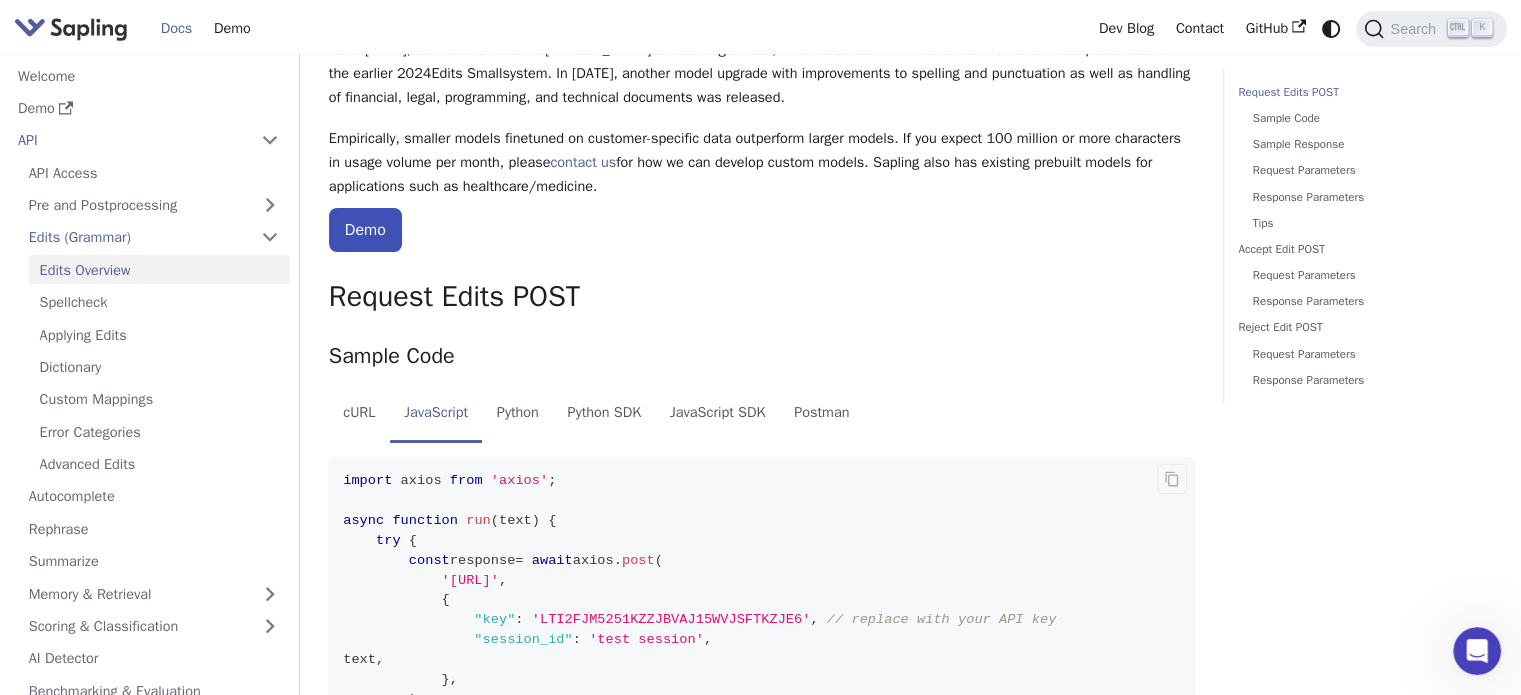 type 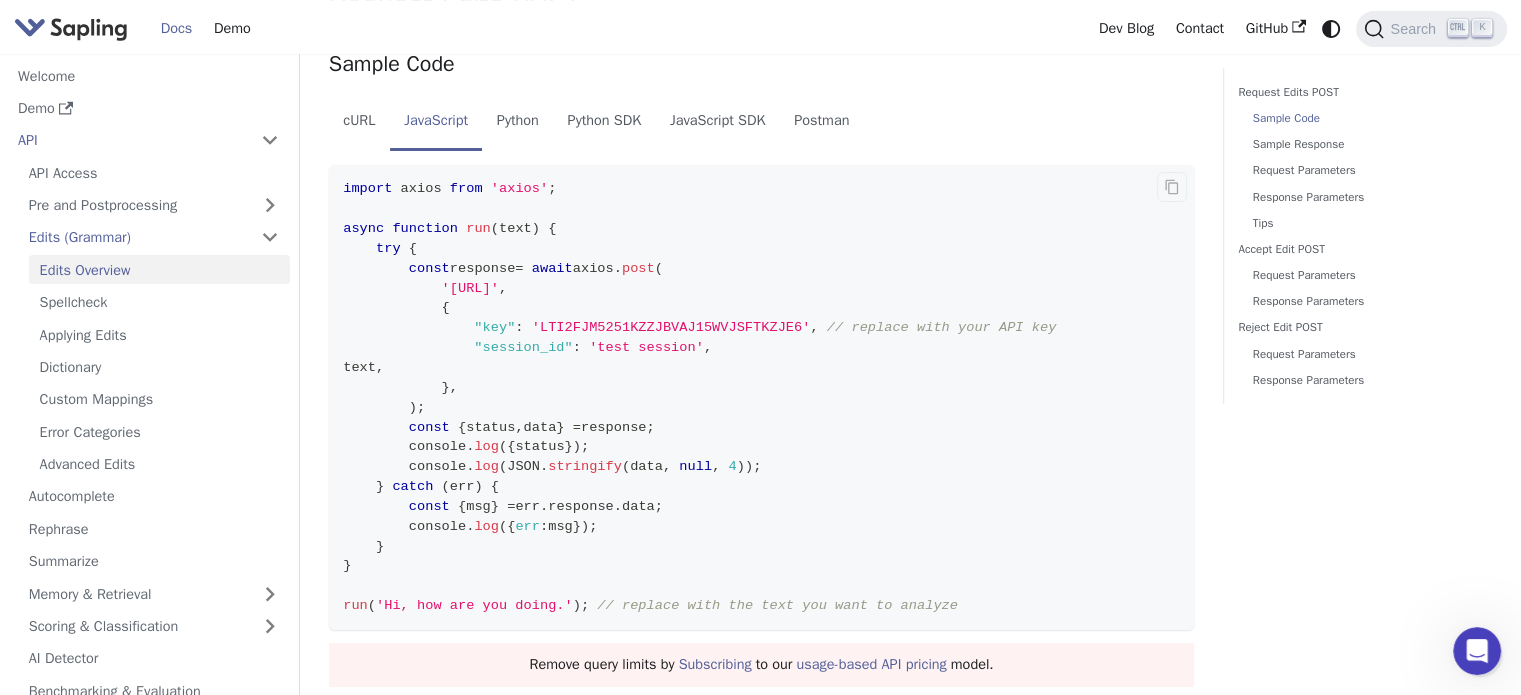 scroll, scrollTop: 490, scrollLeft: 0, axis: vertical 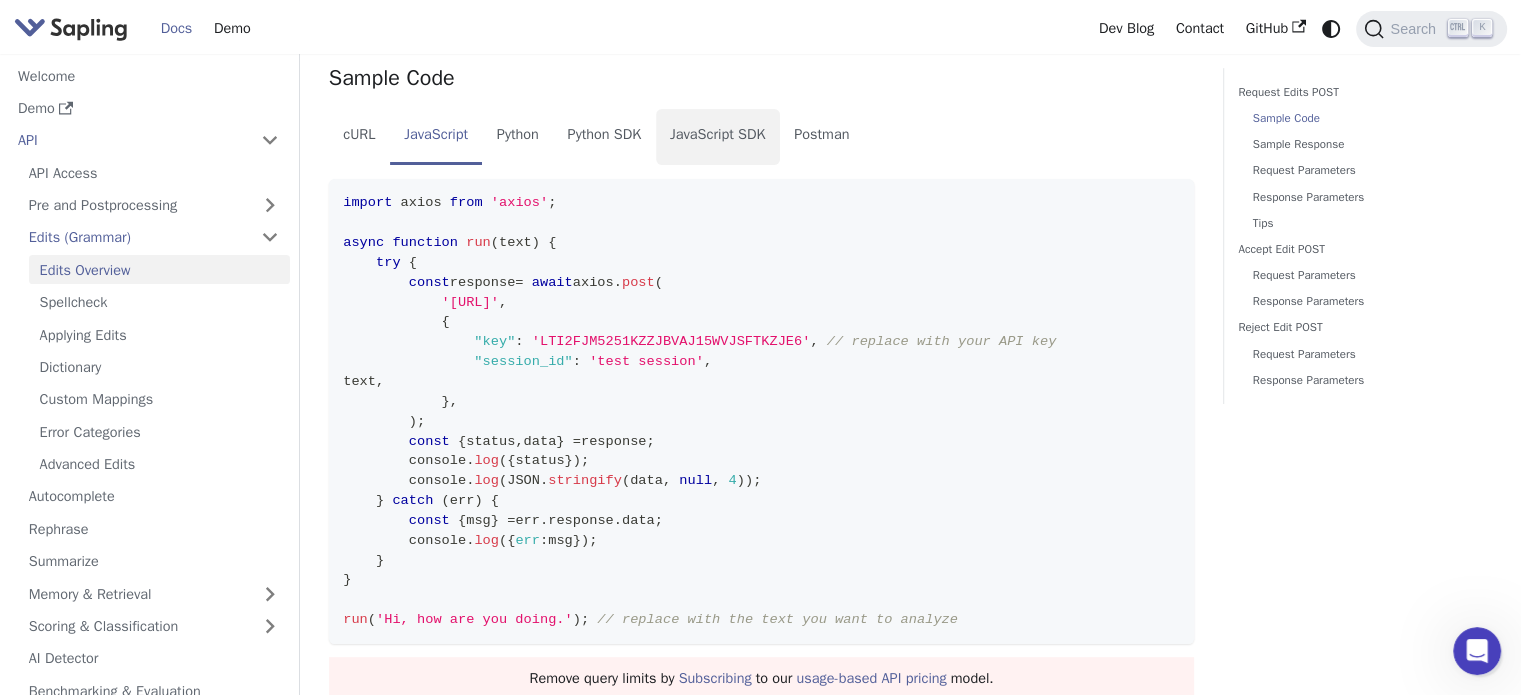 click on "JavaScript SDK" at bounding box center (718, 137) 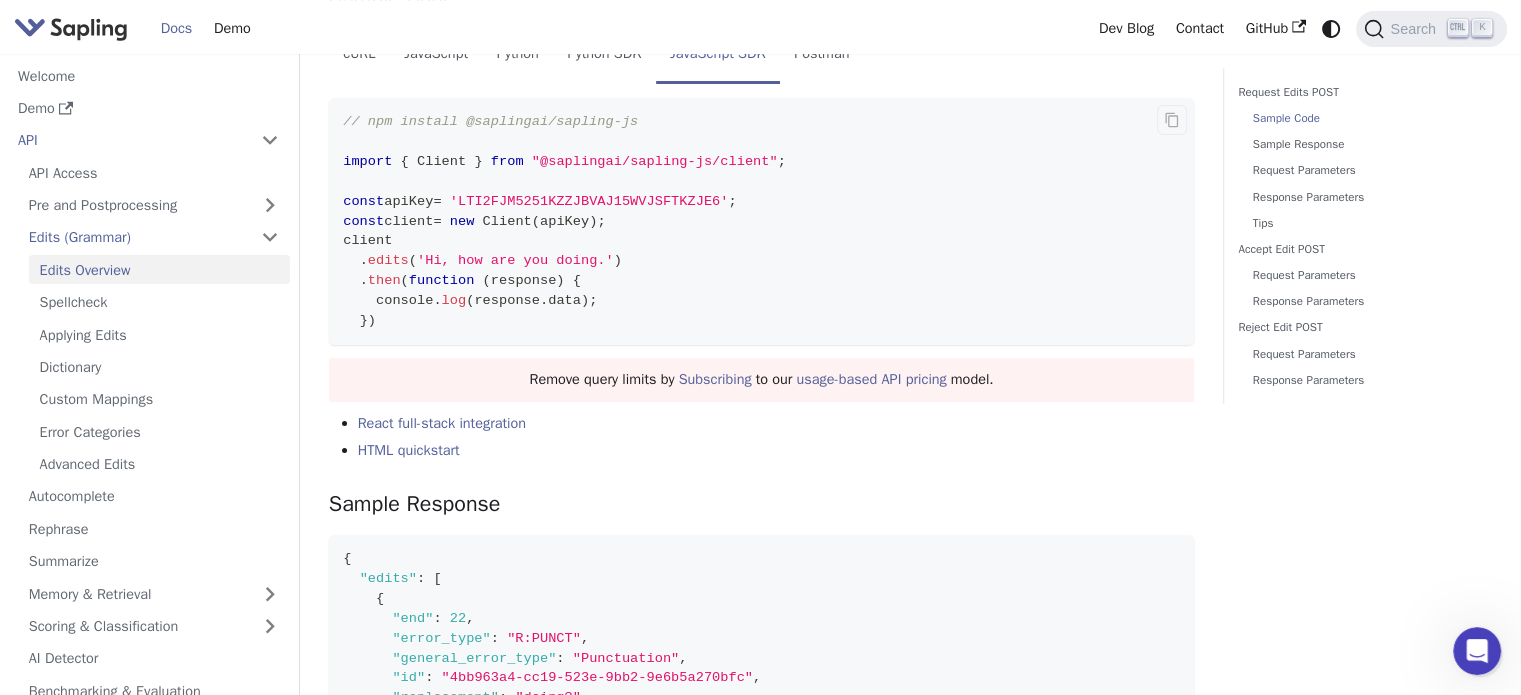 type 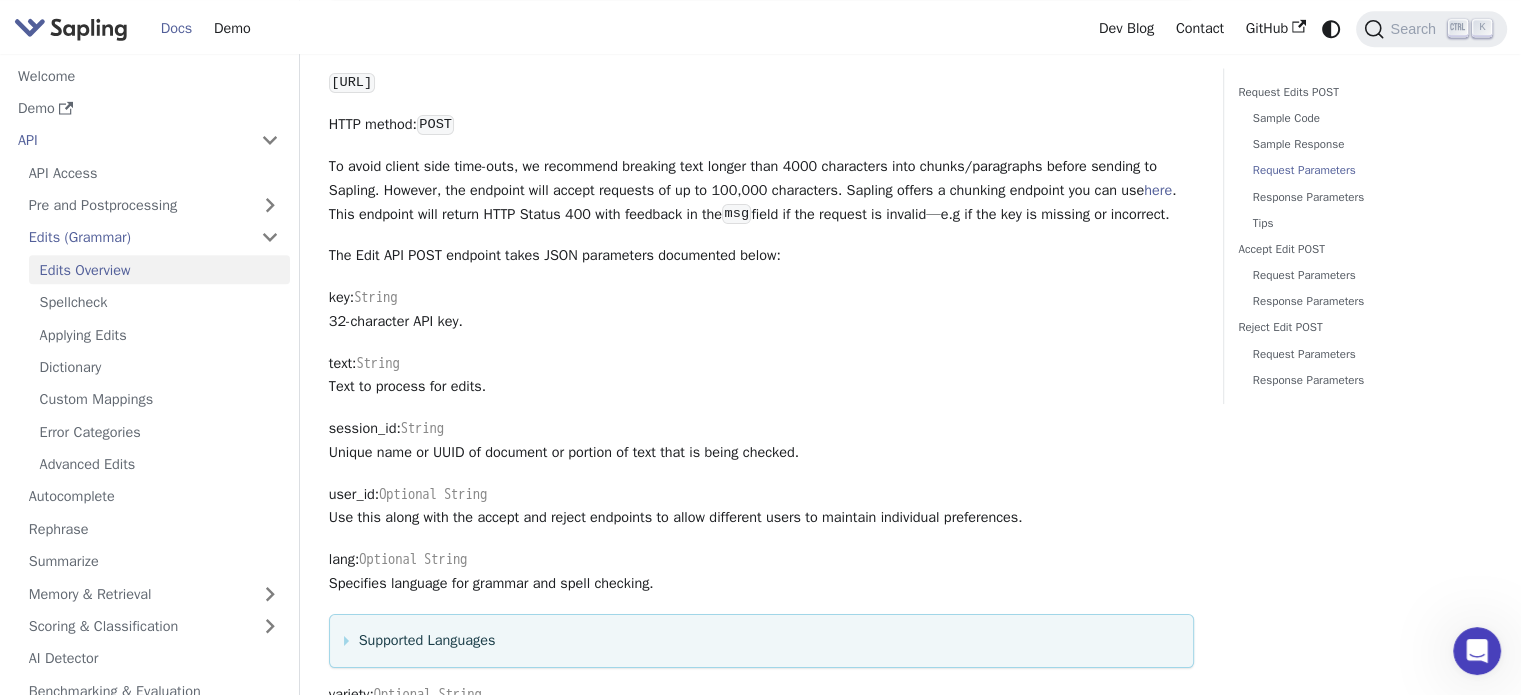 scroll, scrollTop: 1414, scrollLeft: 0, axis: vertical 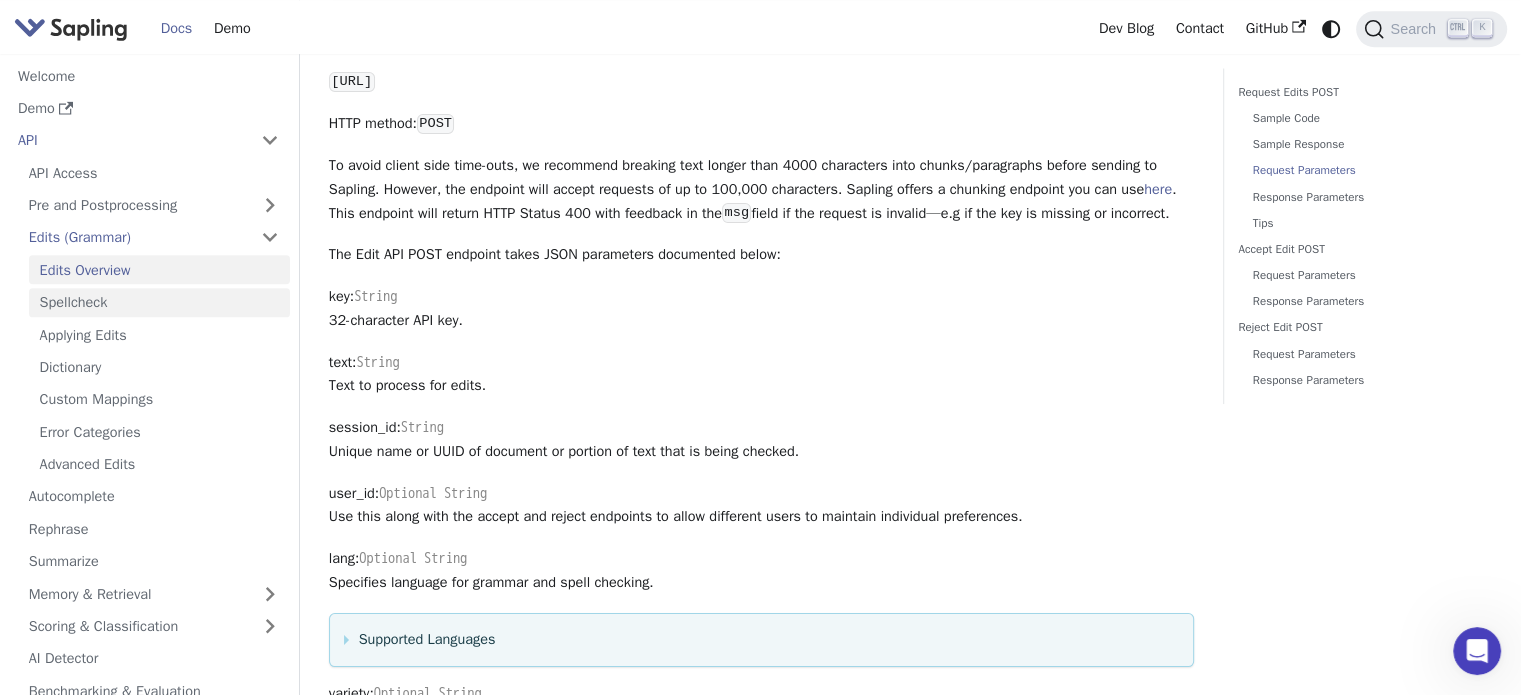 click on "Spellcheck" at bounding box center (159, 302) 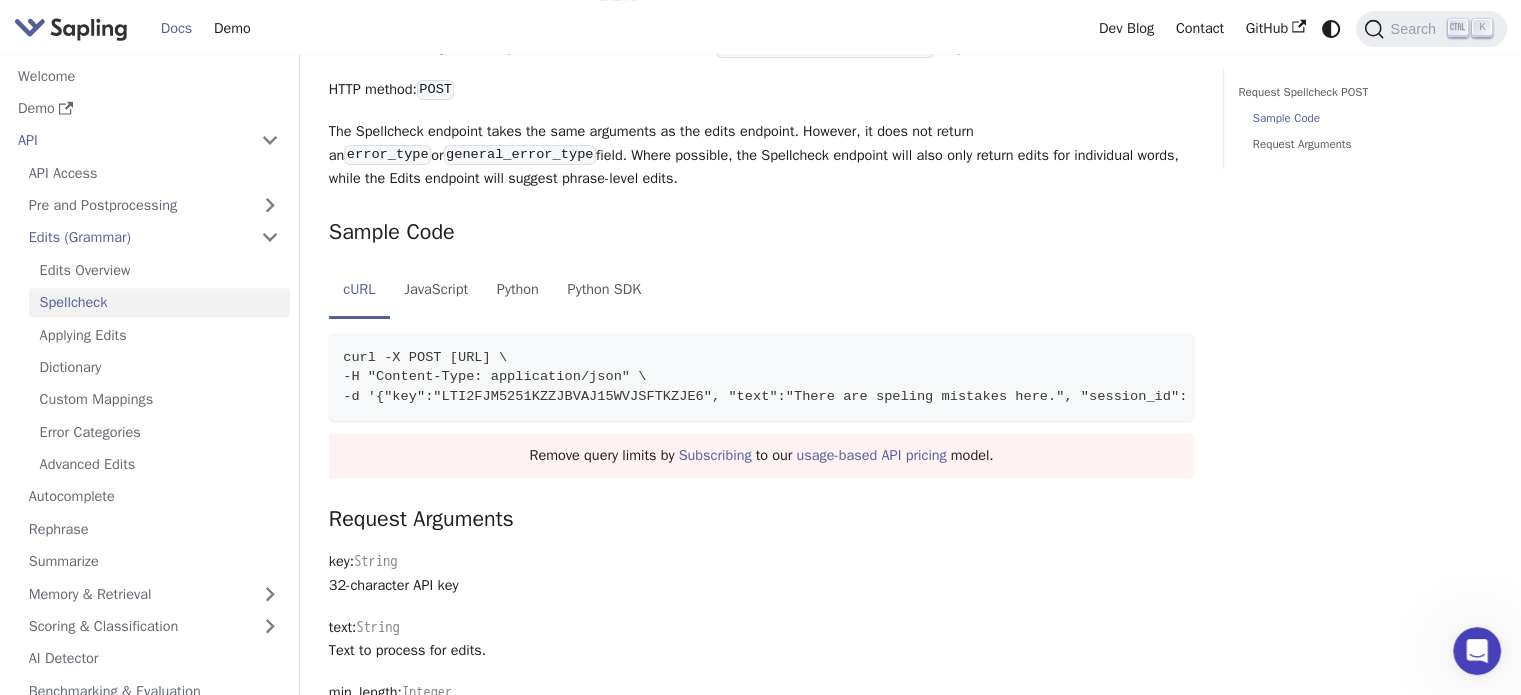 scroll, scrollTop: 907, scrollLeft: 0, axis: vertical 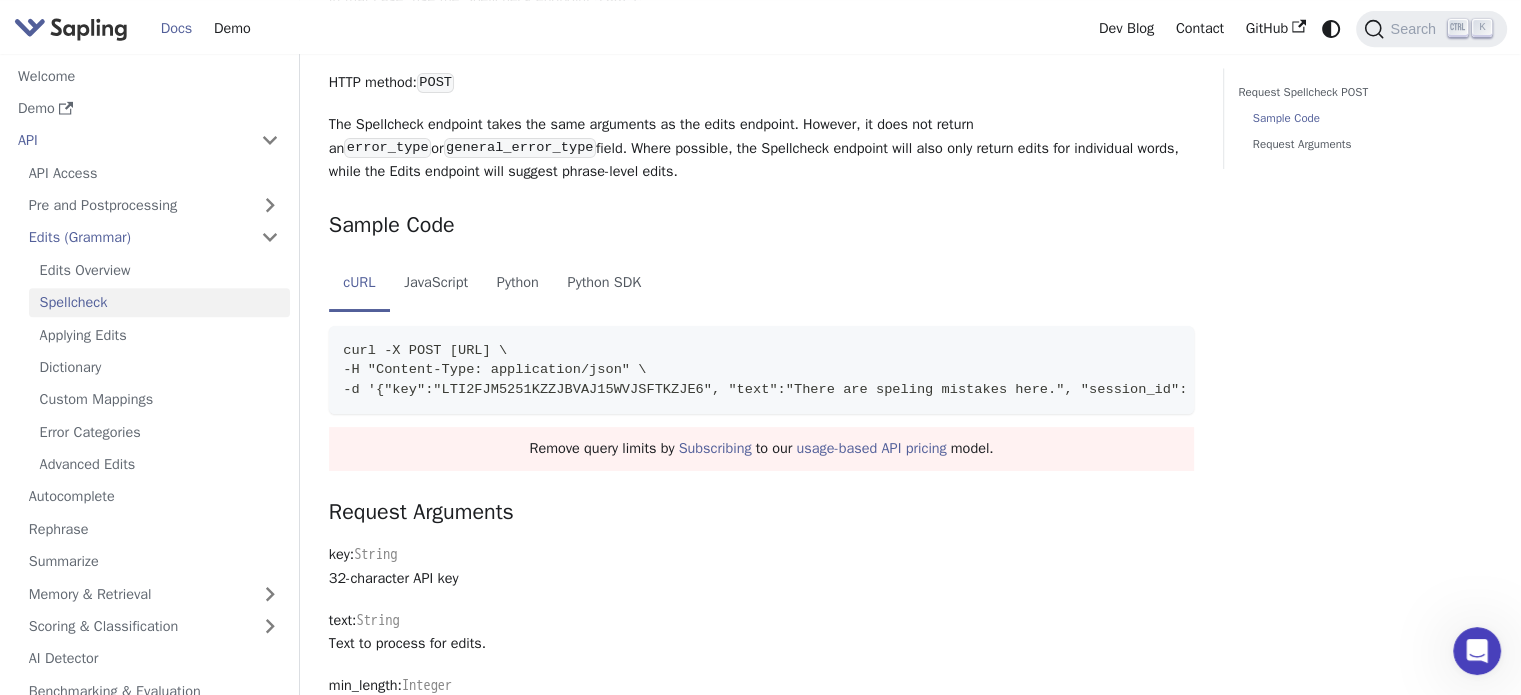 click on "API Access Pre and Postprocessing Edits (Grammar) Edits Overview Spellcheck Applying Edits Dictionary Custom Mappings Error Categories Advanced Edits Autocomplete Rephrase Summarize Memory & Retrieval Scoring & Classification AI Detector Benchmarking & Evaluation Guardrails API Reporting Team Management" at bounding box center (148, 480) 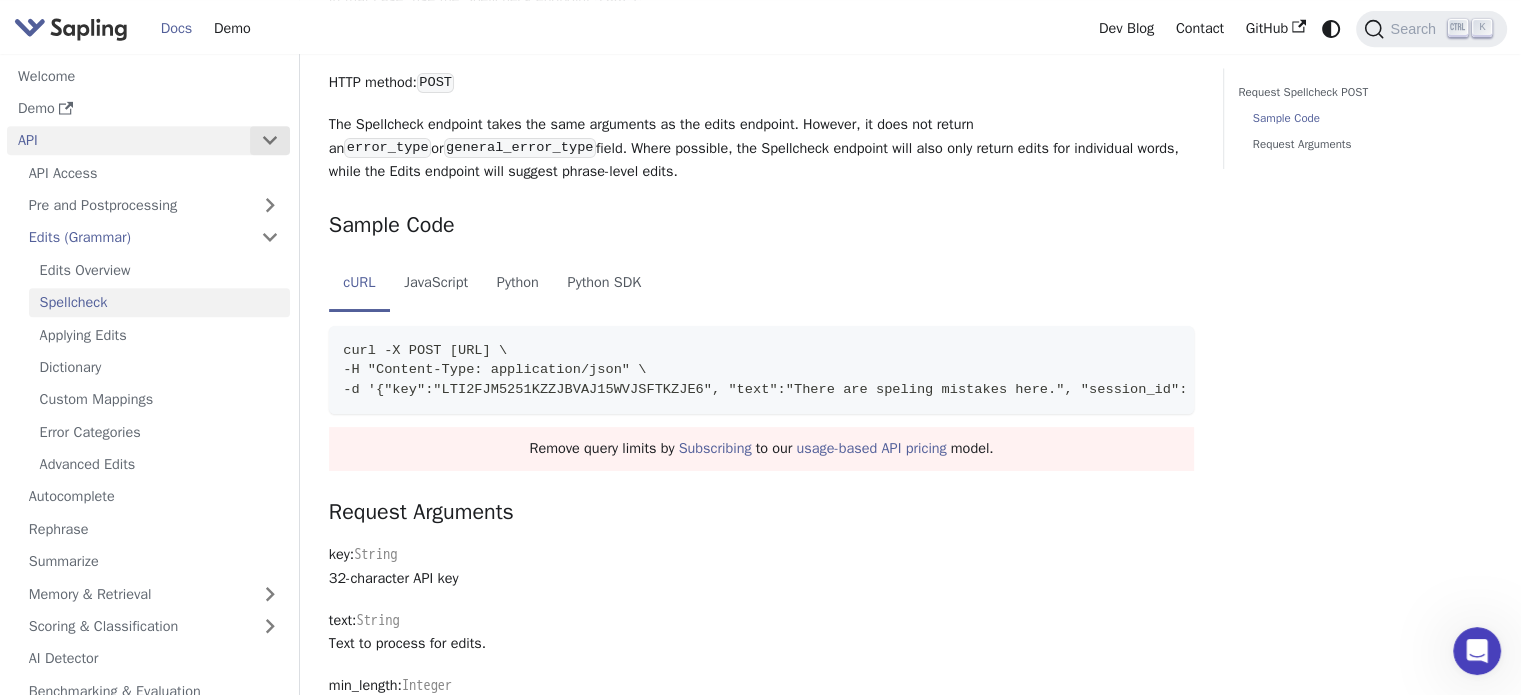 click at bounding box center (270, 140) 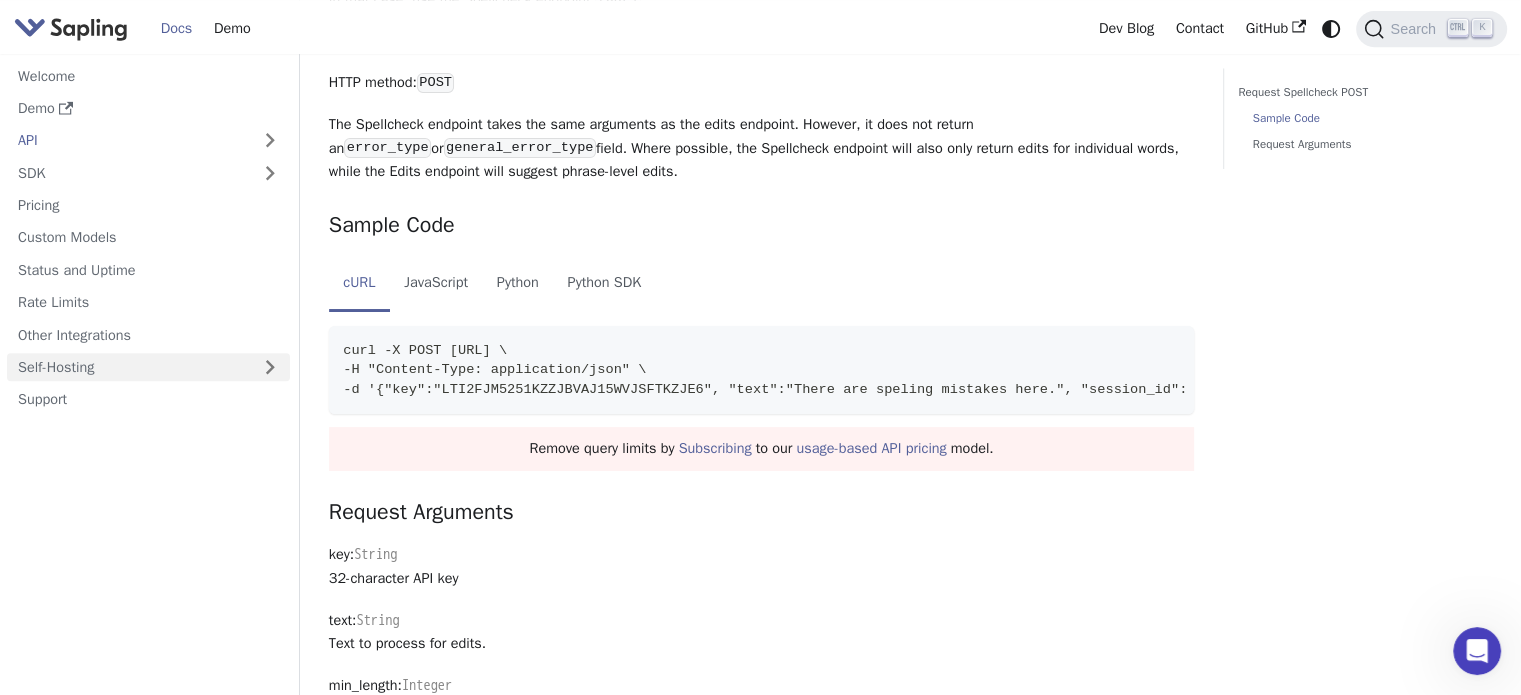 click on "Self-Hosting" at bounding box center (148, 367) 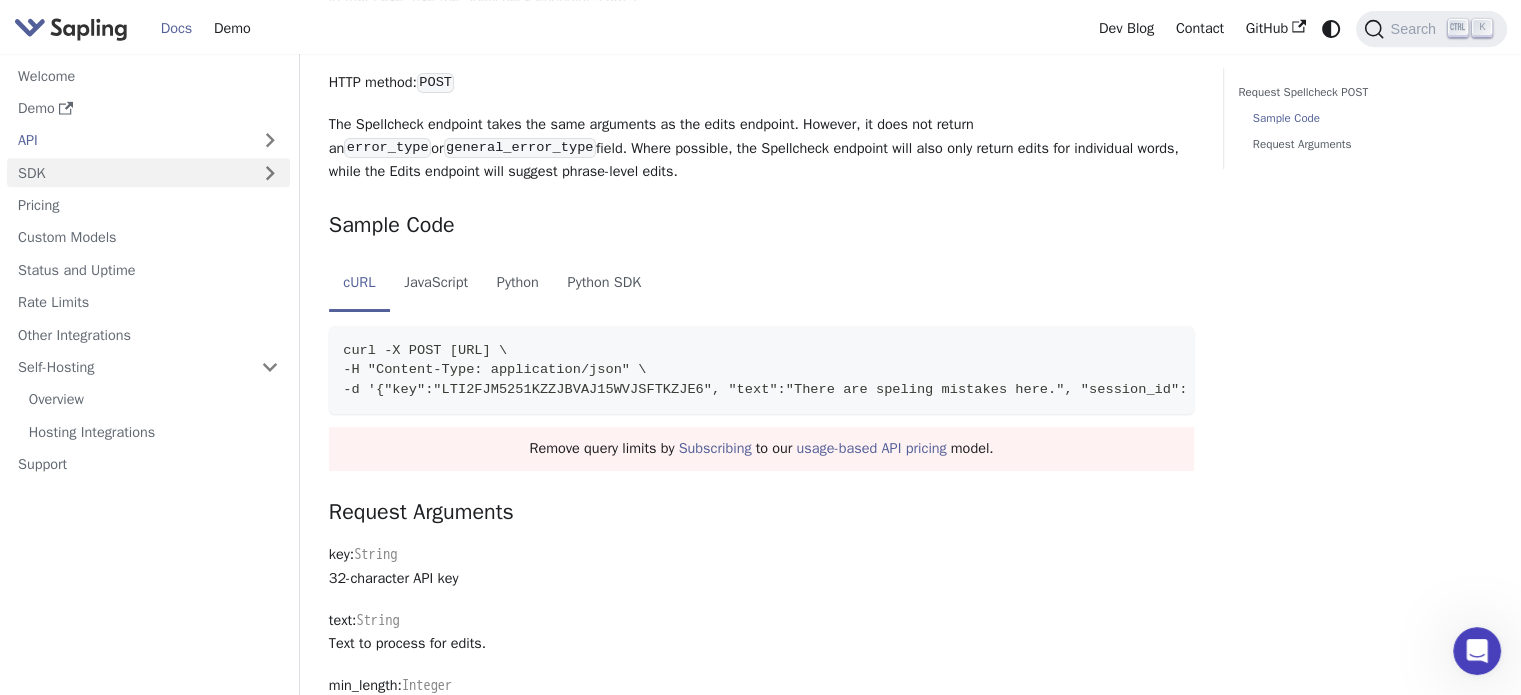 click on "SDK" at bounding box center (128, 172) 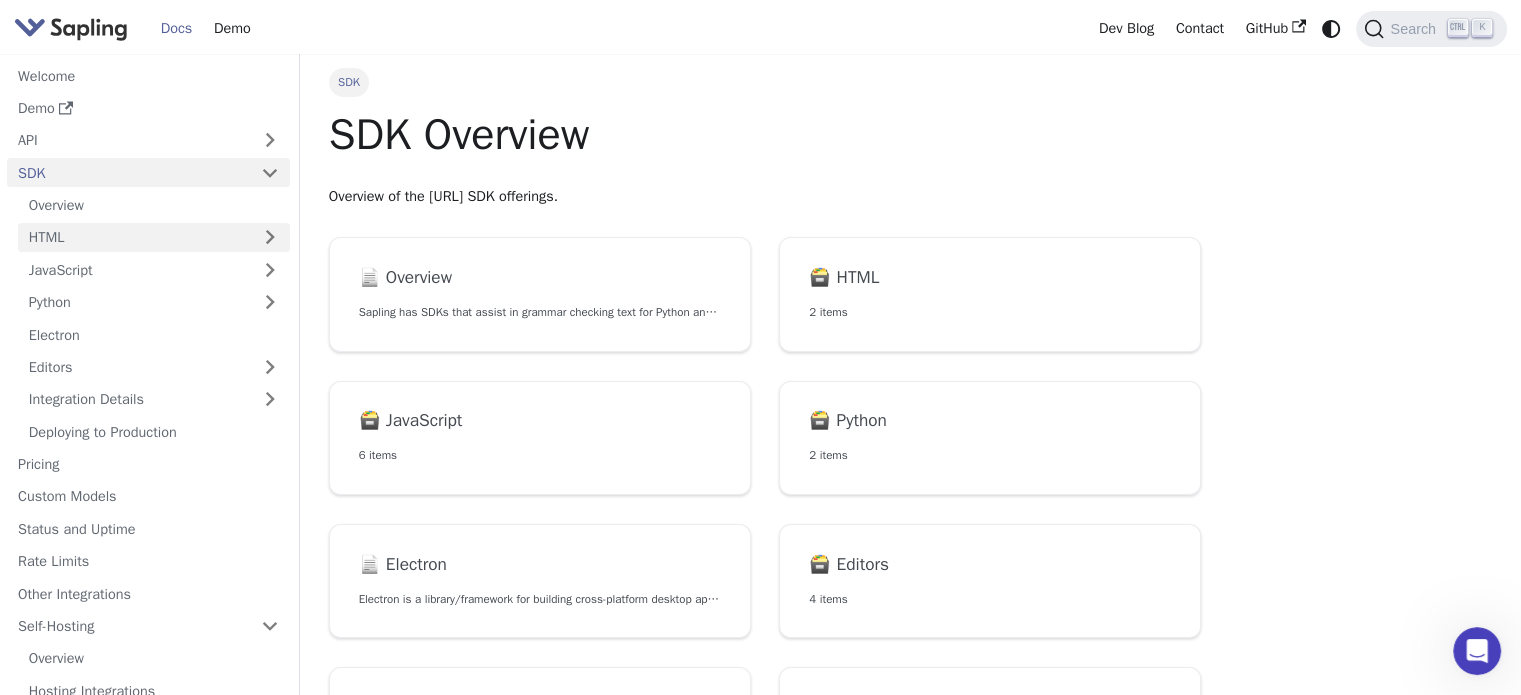 click on "HTML" at bounding box center (154, 237) 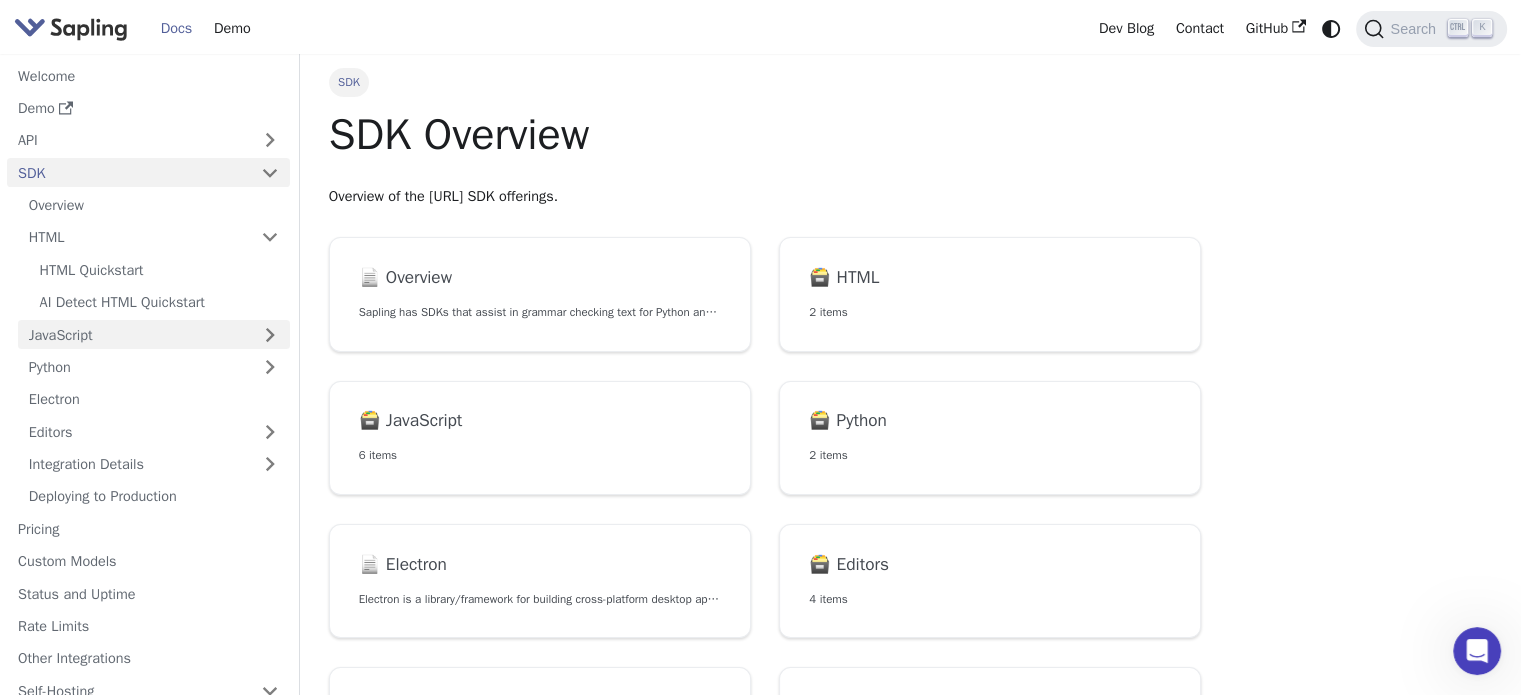 click on "JavaScript" at bounding box center [154, 334] 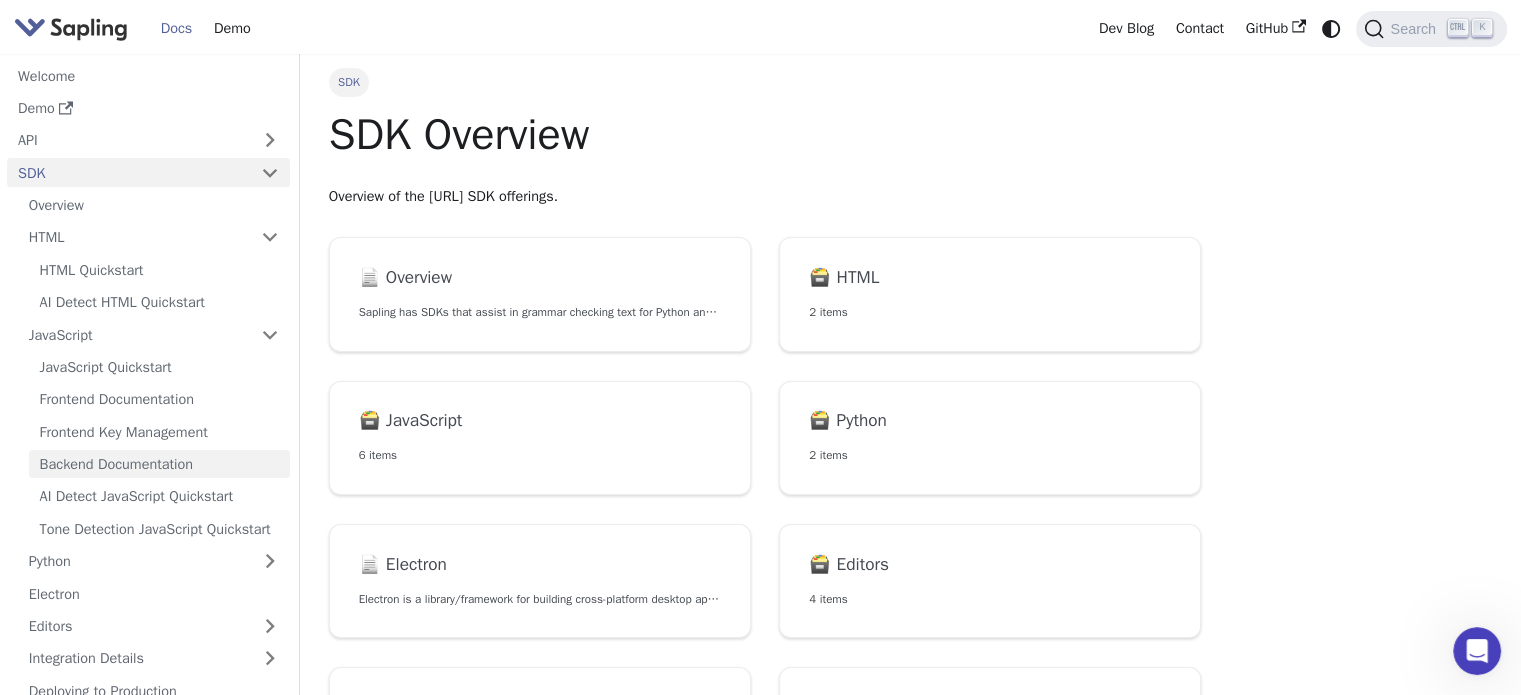 click on "Backend Documentation" at bounding box center [159, 464] 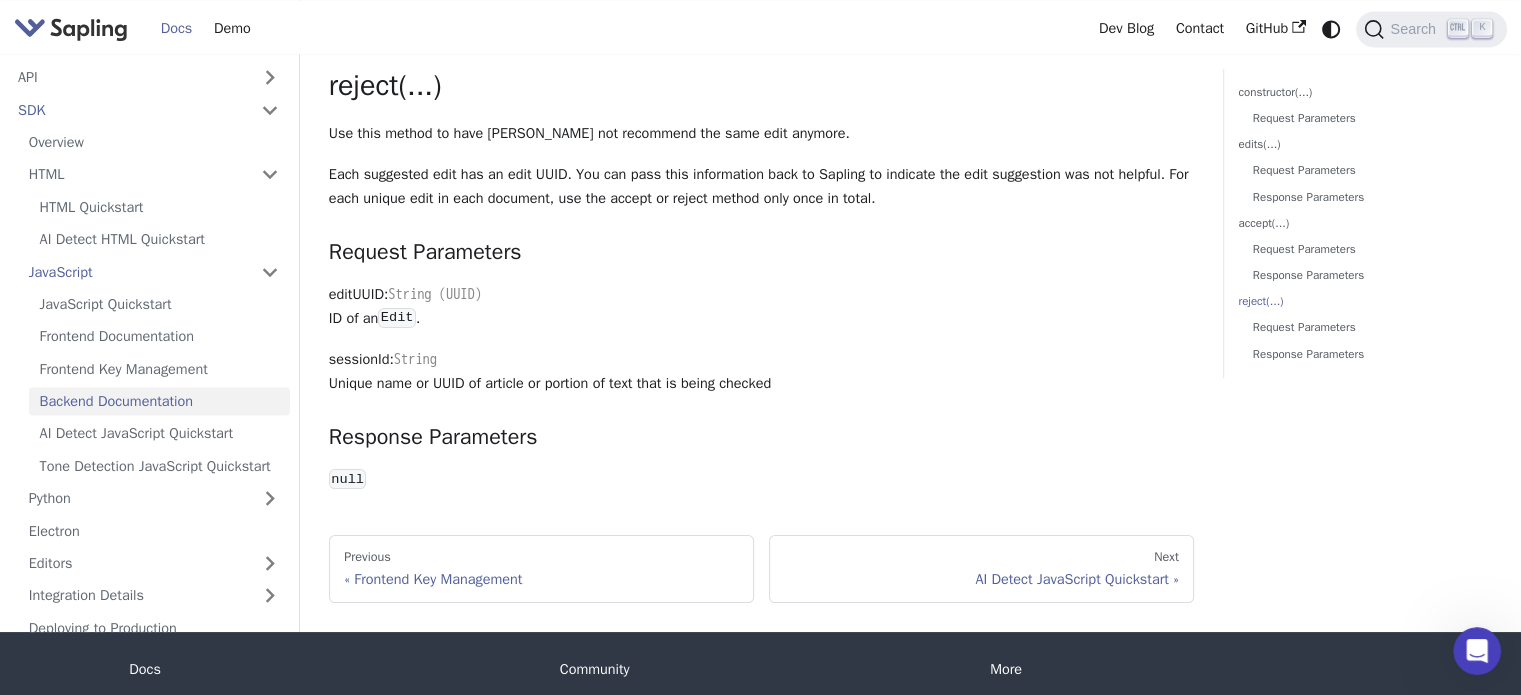 scroll, scrollTop: 2958, scrollLeft: 0, axis: vertical 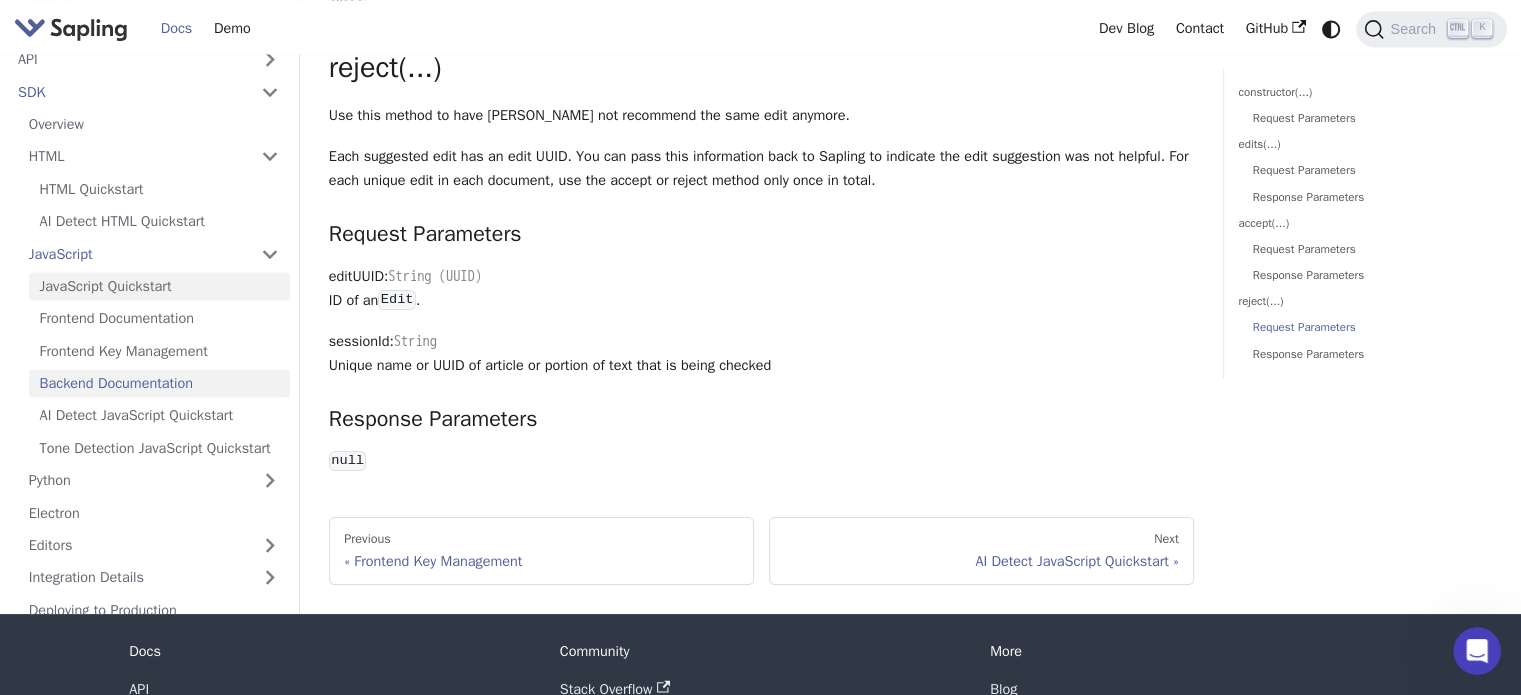 click on "JavaScript Quickstart" at bounding box center (159, 285) 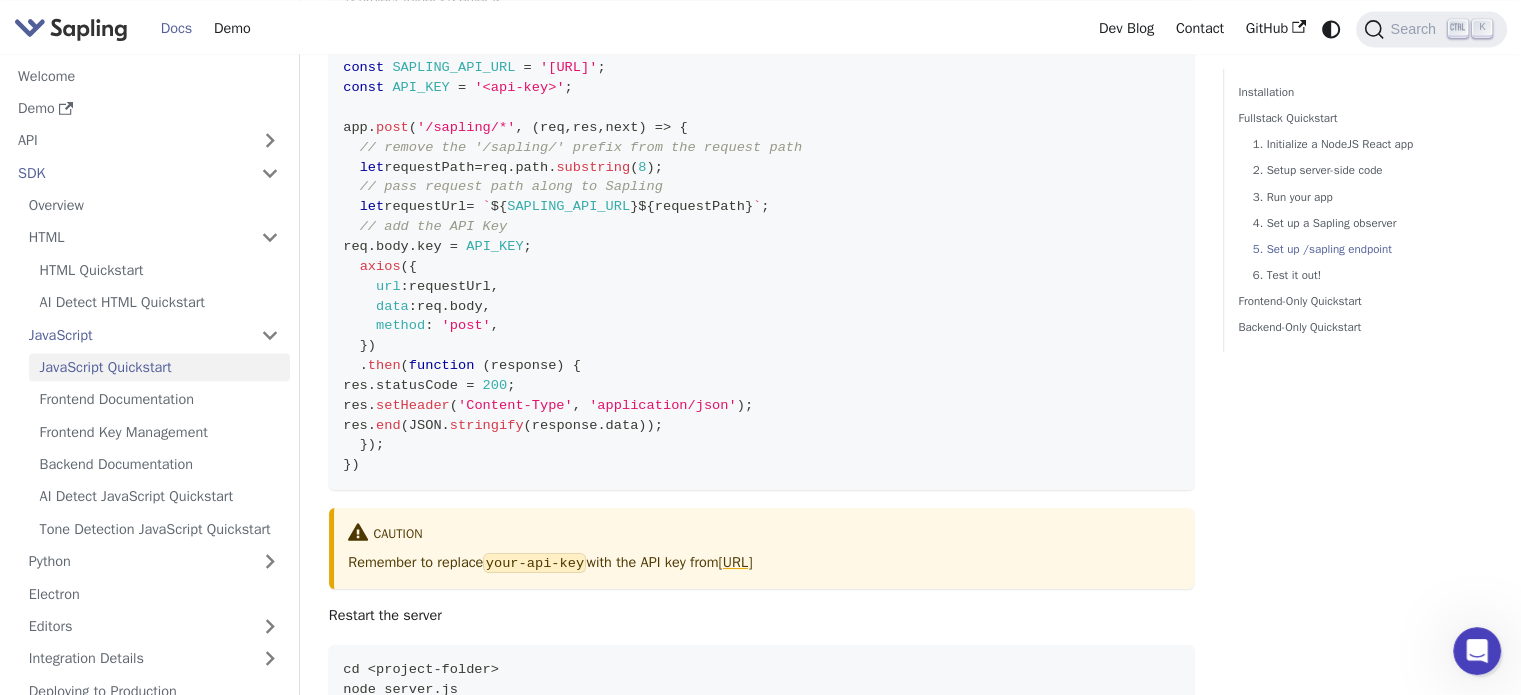 scroll, scrollTop: 2977, scrollLeft: 0, axis: vertical 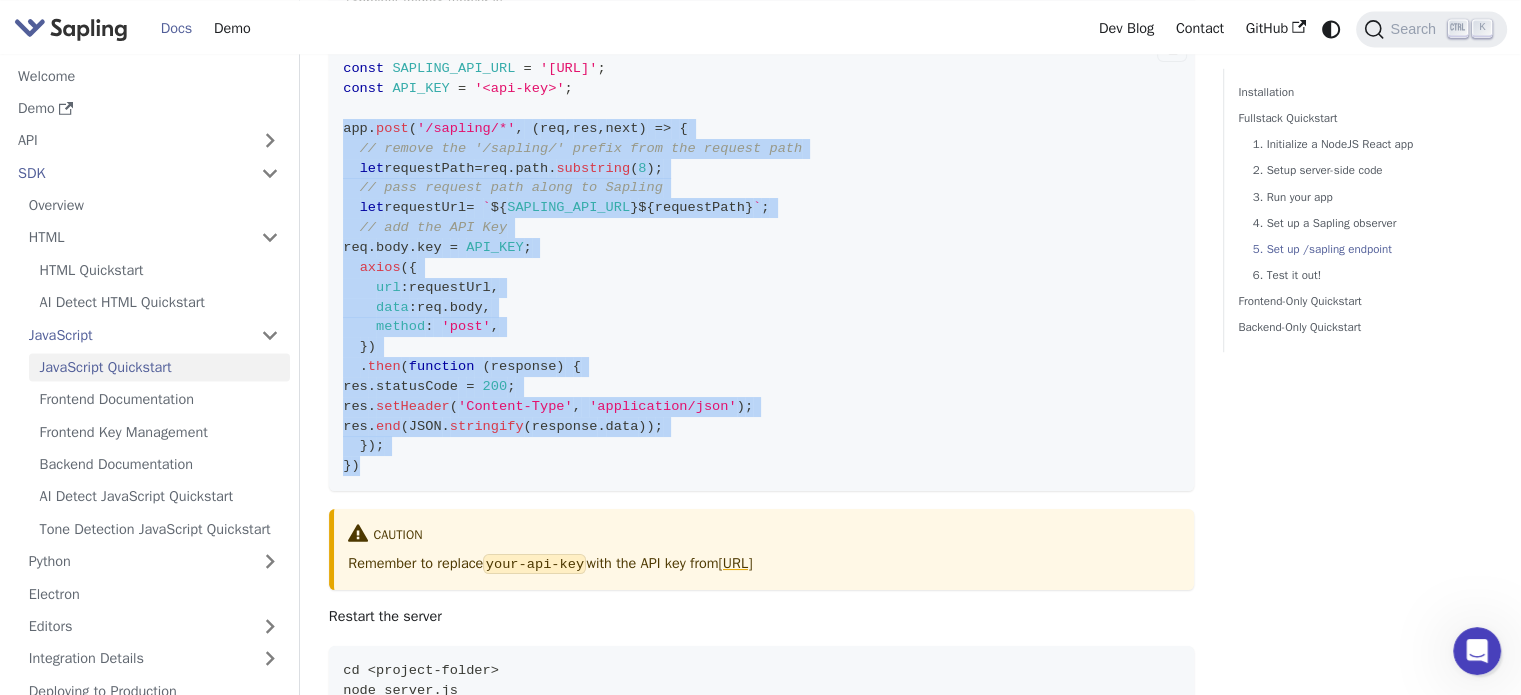 drag, startPoint x: 344, startPoint y: 124, endPoint x: 365, endPoint y: 464, distance: 340.64792 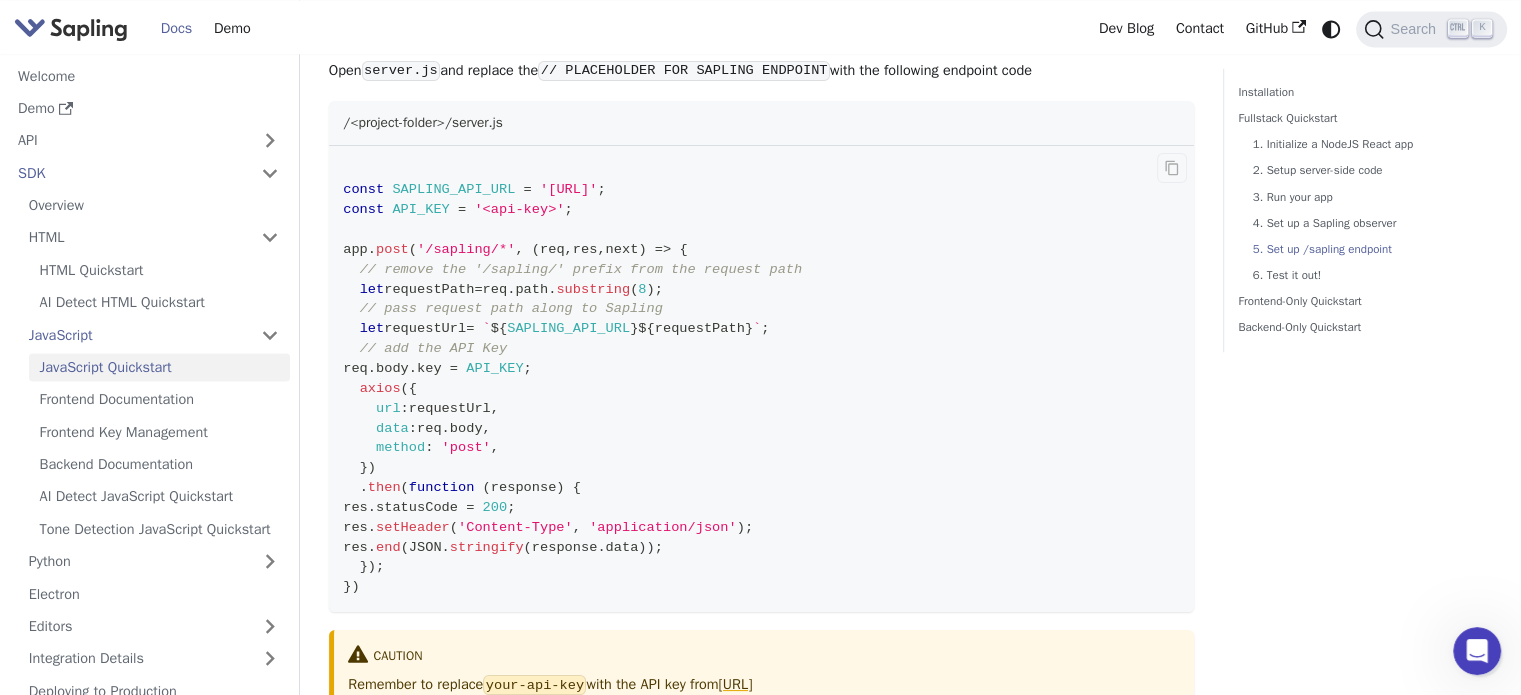 scroll, scrollTop: 2850, scrollLeft: 0, axis: vertical 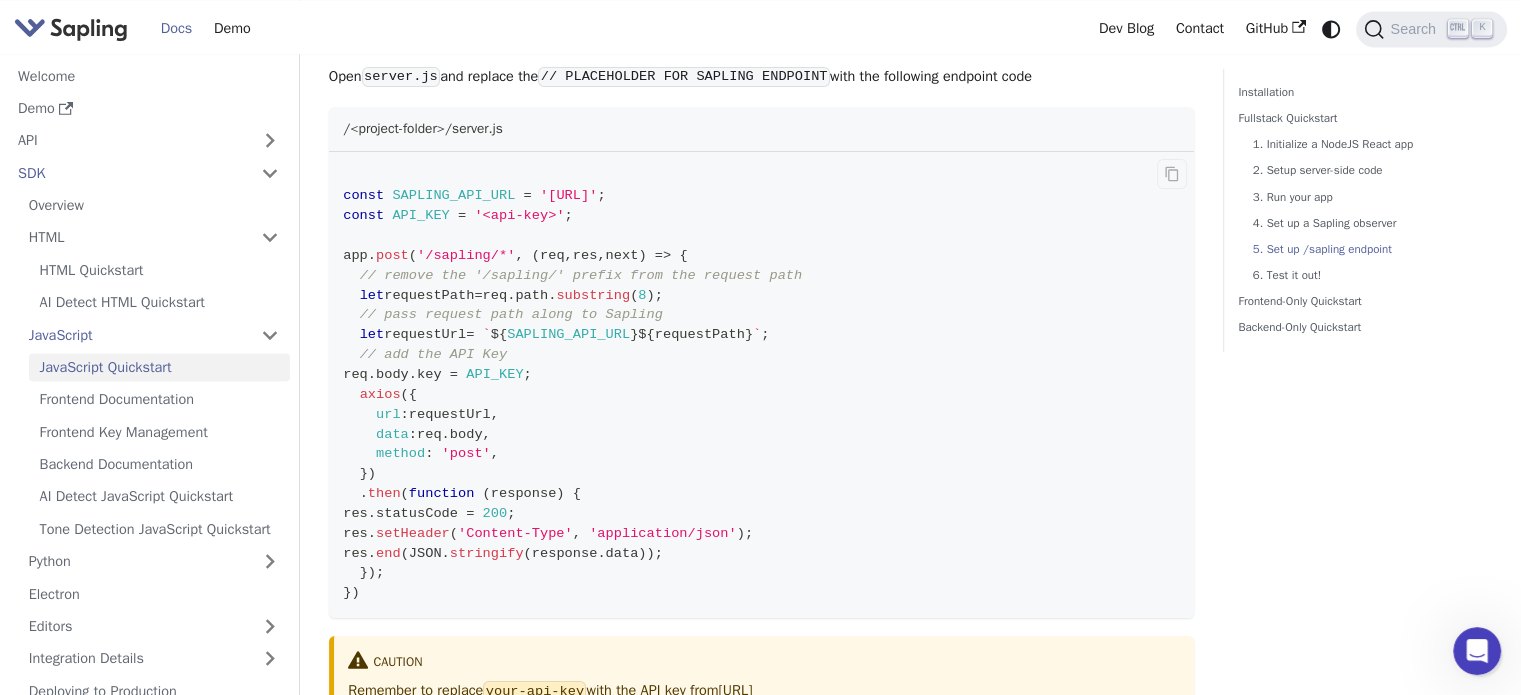 click on "const   SAPLING_API_URL   =   '[URL]' ; const   API_KEY   =   '<api-key>' ; app . post ( '/sapling/*' ,   ( req ,  res ,  next )   =>   {    // remove the '/sapling/' prefix from the request path    let  requestPath   =  req . path . substring ( 8 ) ;    // pass request path along to Sapling    let  requestUrl  =   ` ${ SAPLING_API_URL } ${ requestPath } ` ;    // add the API Key   req . body . key   =   API_KEY ;    axios ( {      url :  requestUrl ,      data :  req . body ,      method :   'post' ,    } )    . then ( function   ( response )   {       res . statusCode   =   200 ;       res . setHeader ( 'Content-Type' ,   'application/json' ) ;       res . end ( JSON . stringify ( response . data ) ) ;    } ) ; } )" at bounding box center (761, 384) 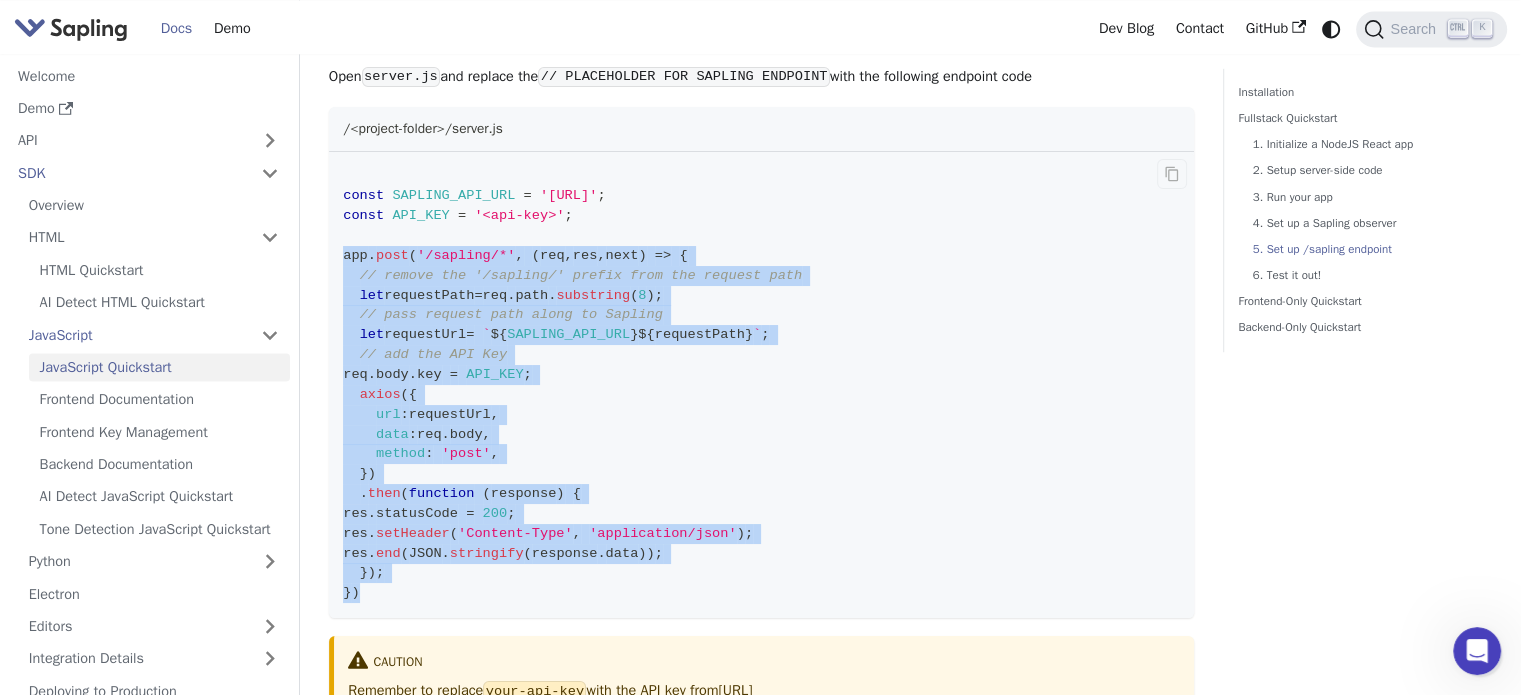 drag, startPoint x: 365, startPoint y: 593, endPoint x: 344, endPoint y: 256, distance: 337.65366 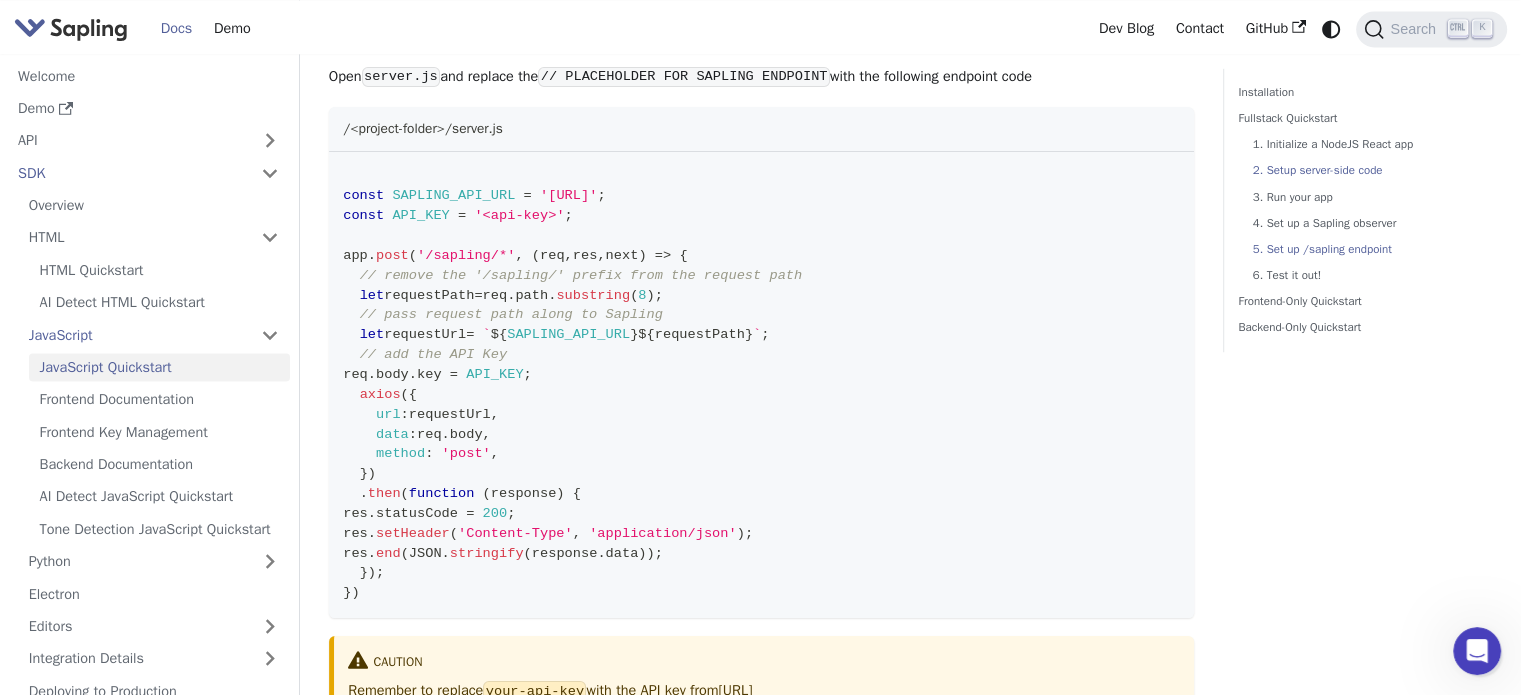 click on "2. Setup server-side code" at bounding box center [1365, 170] 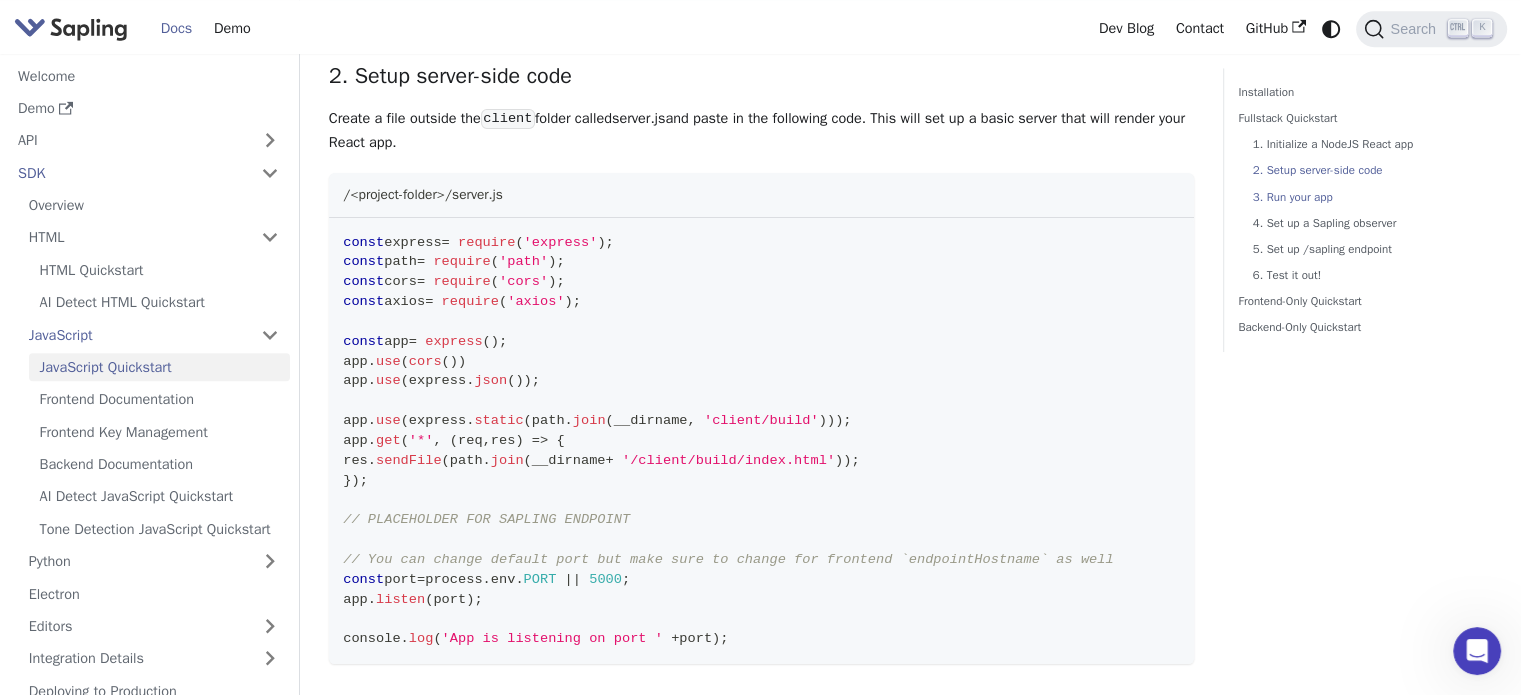 click on "3. Run your app" at bounding box center [1365, 197] 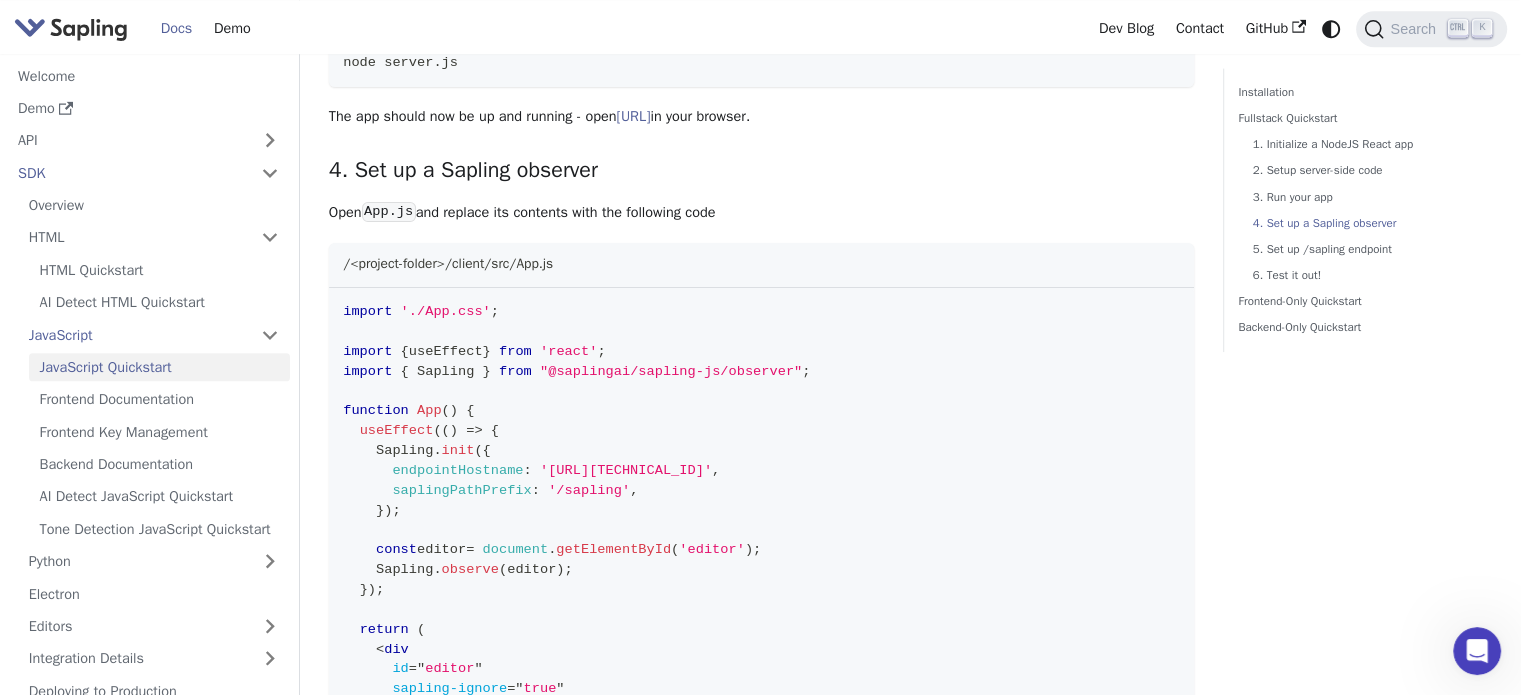 scroll, scrollTop: 1860, scrollLeft: 0, axis: vertical 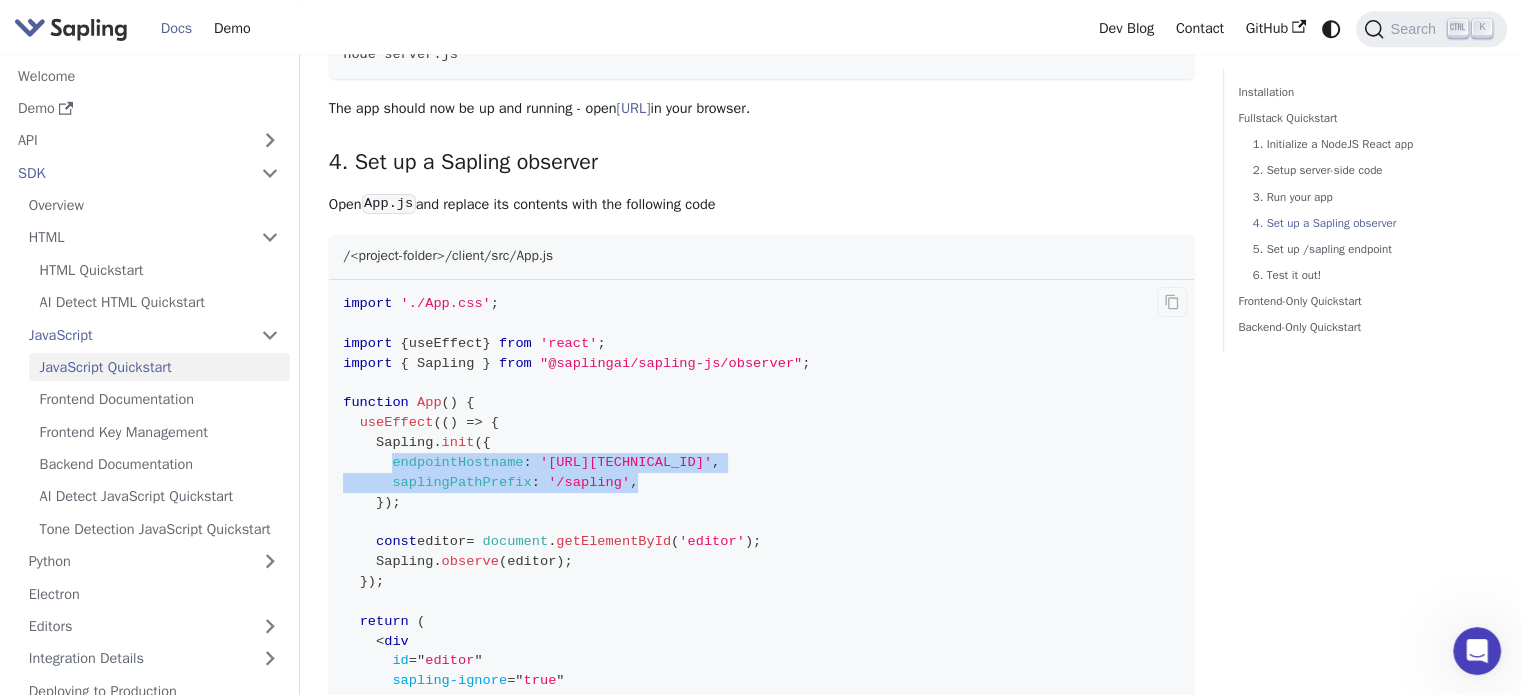 drag, startPoint x: 615, startPoint y: 482, endPoint x: 387, endPoint y: 460, distance: 229.05894 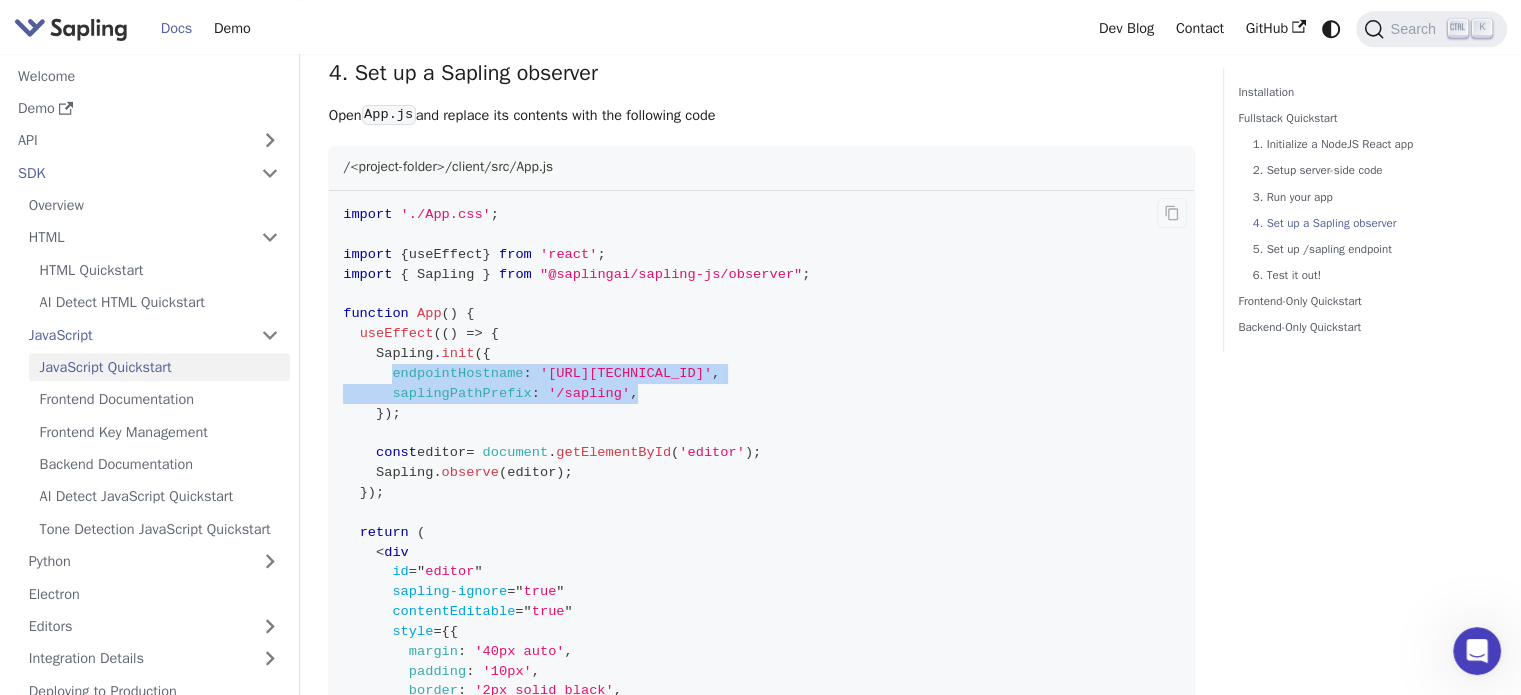 scroll, scrollTop: 1962, scrollLeft: 0, axis: vertical 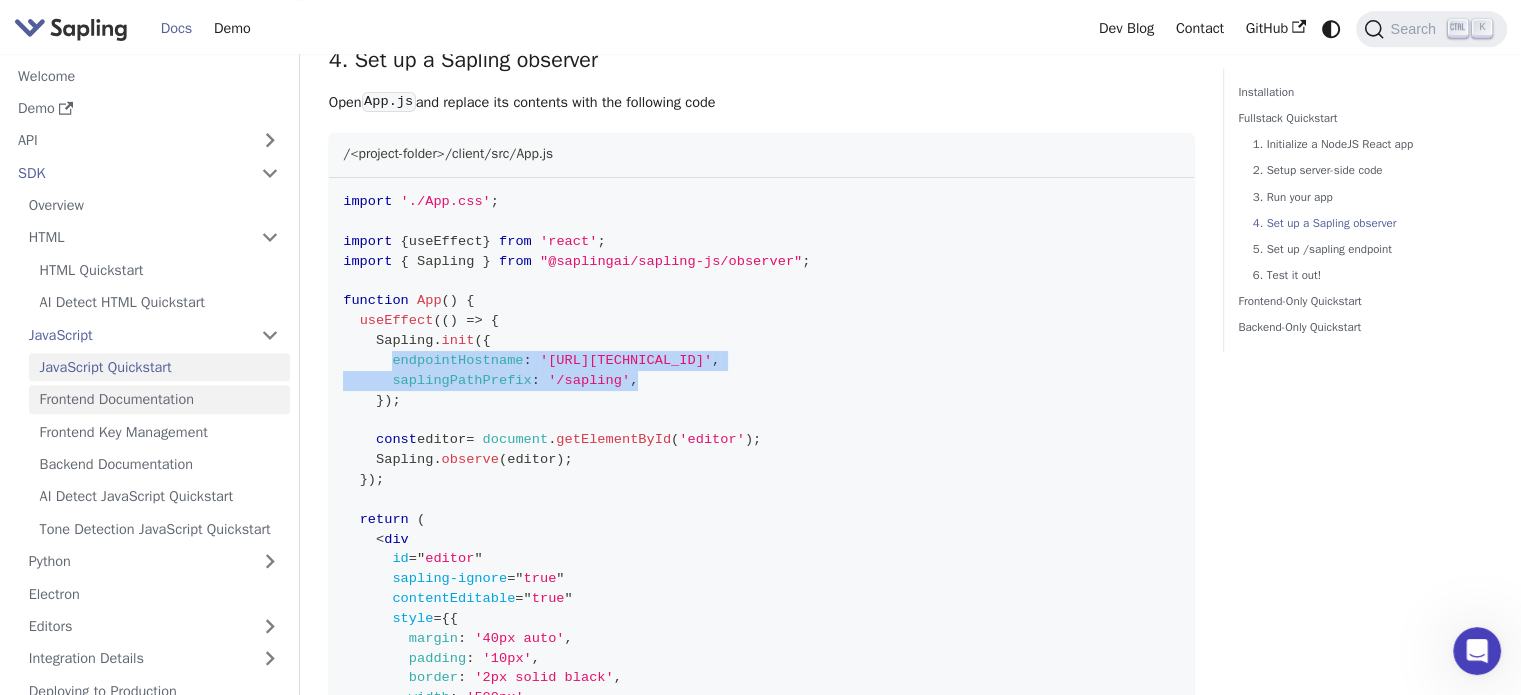 click on "Frontend Documentation" at bounding box center (159, 399) 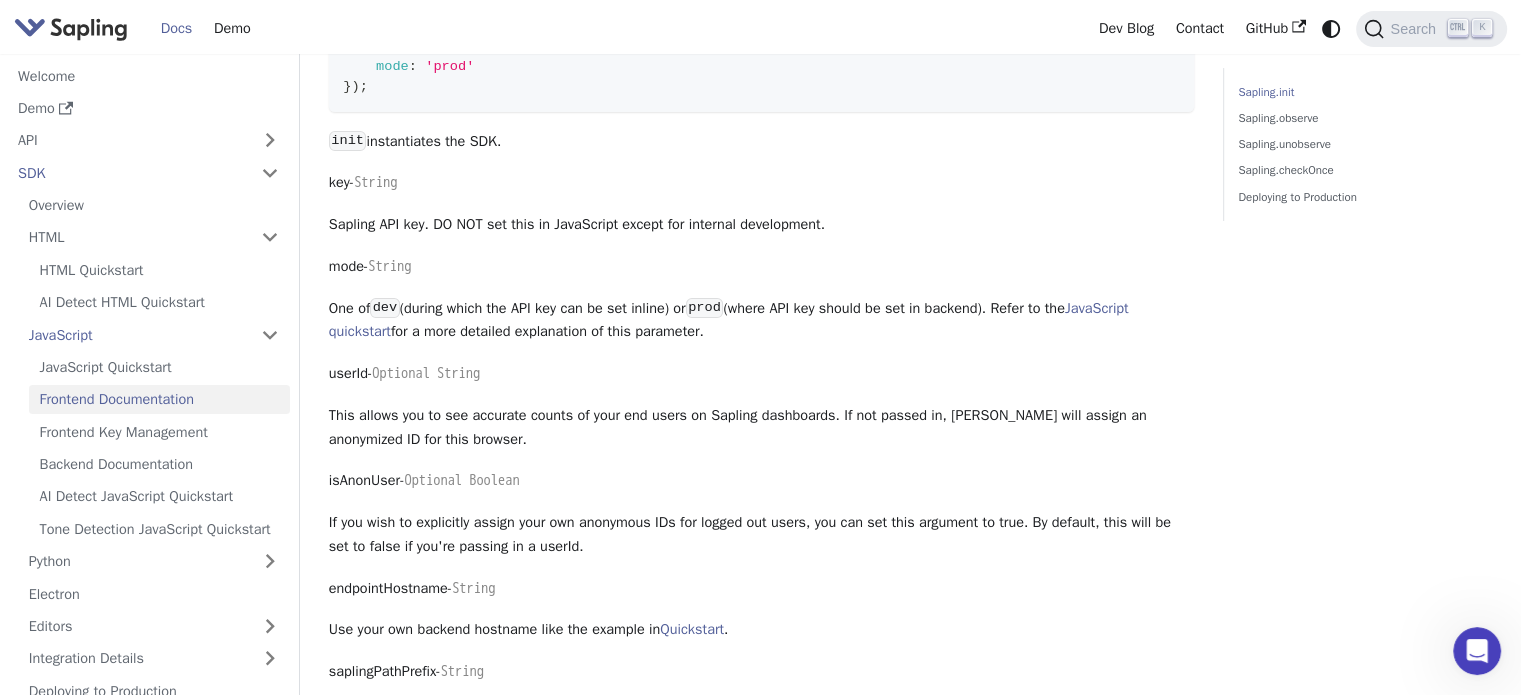 scroll, scrollTop: 388, scrollLeft: 0, axis: vertical 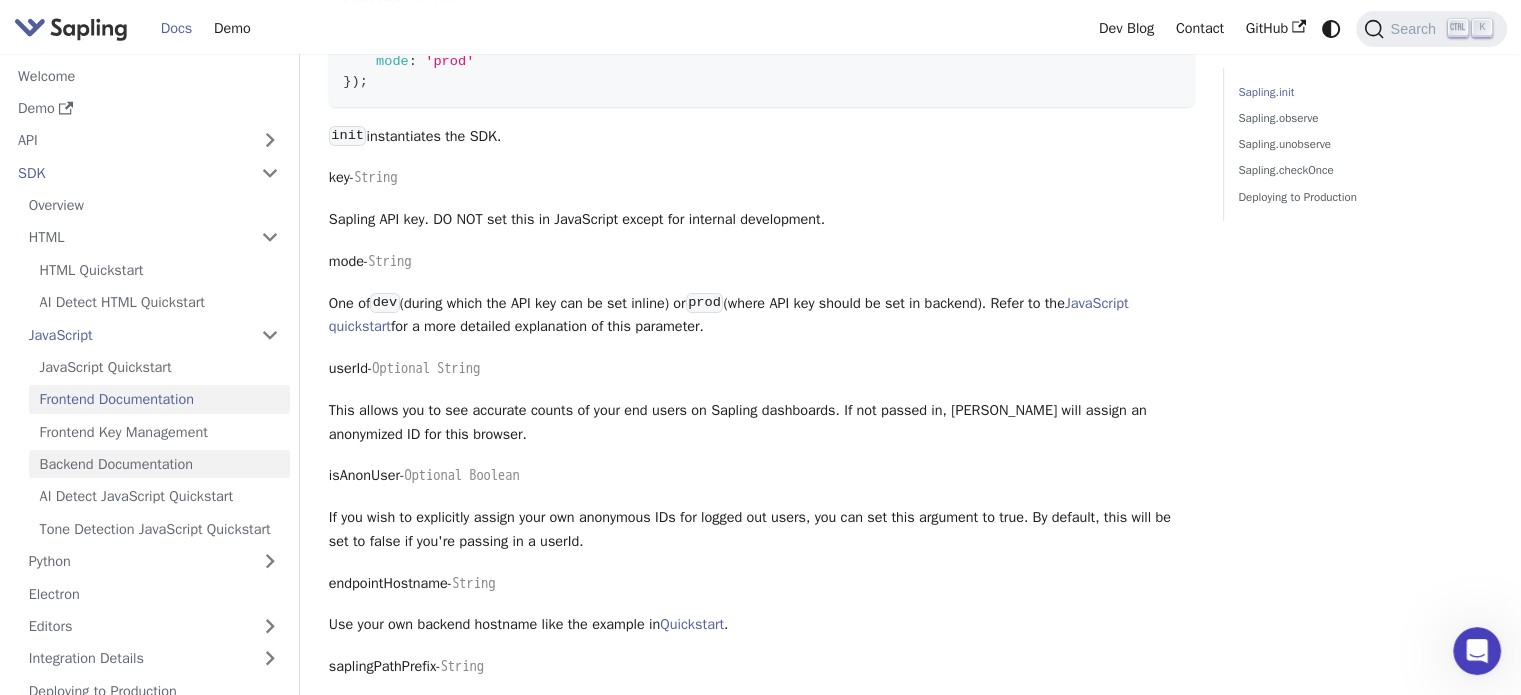 click on "Backend Documentation" at bounding box center [159, 464] 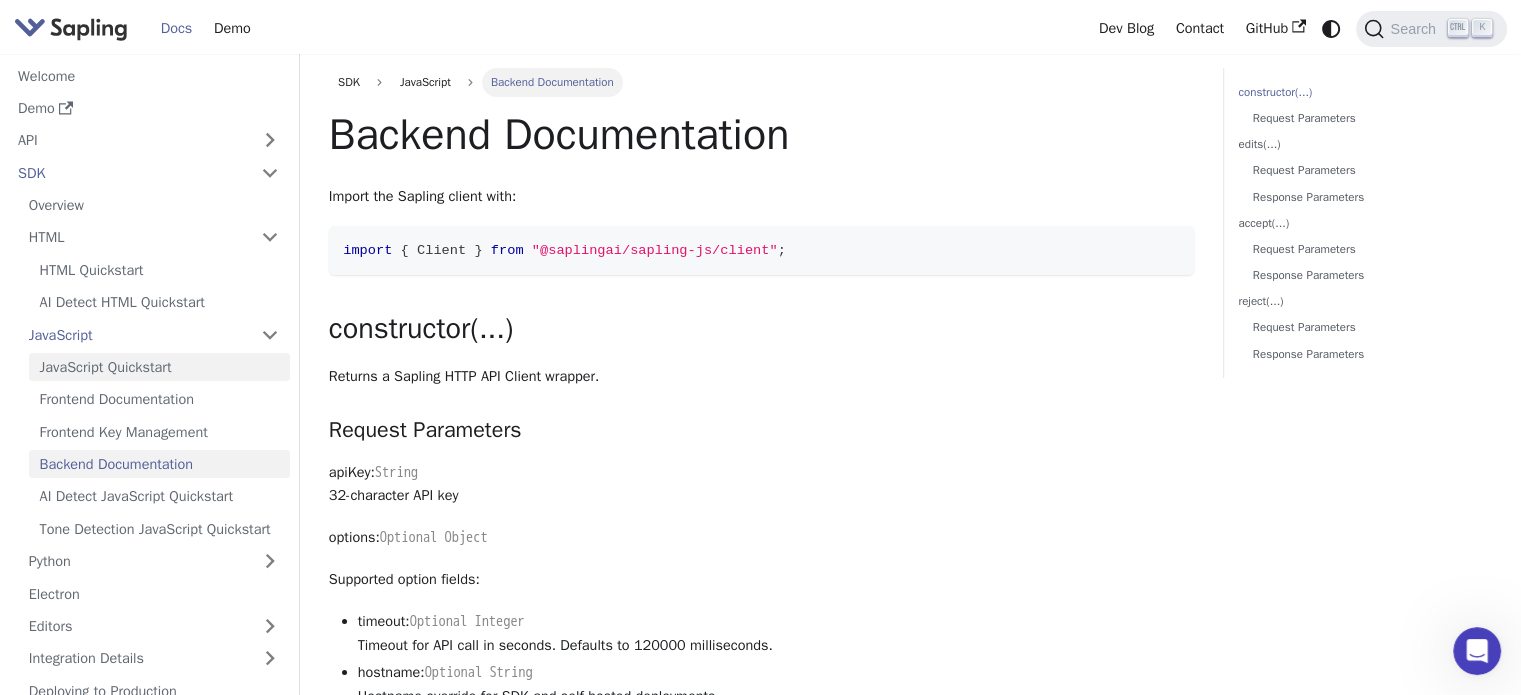 click on "JavaScript Quickstart" at bounding box center [159, 367] 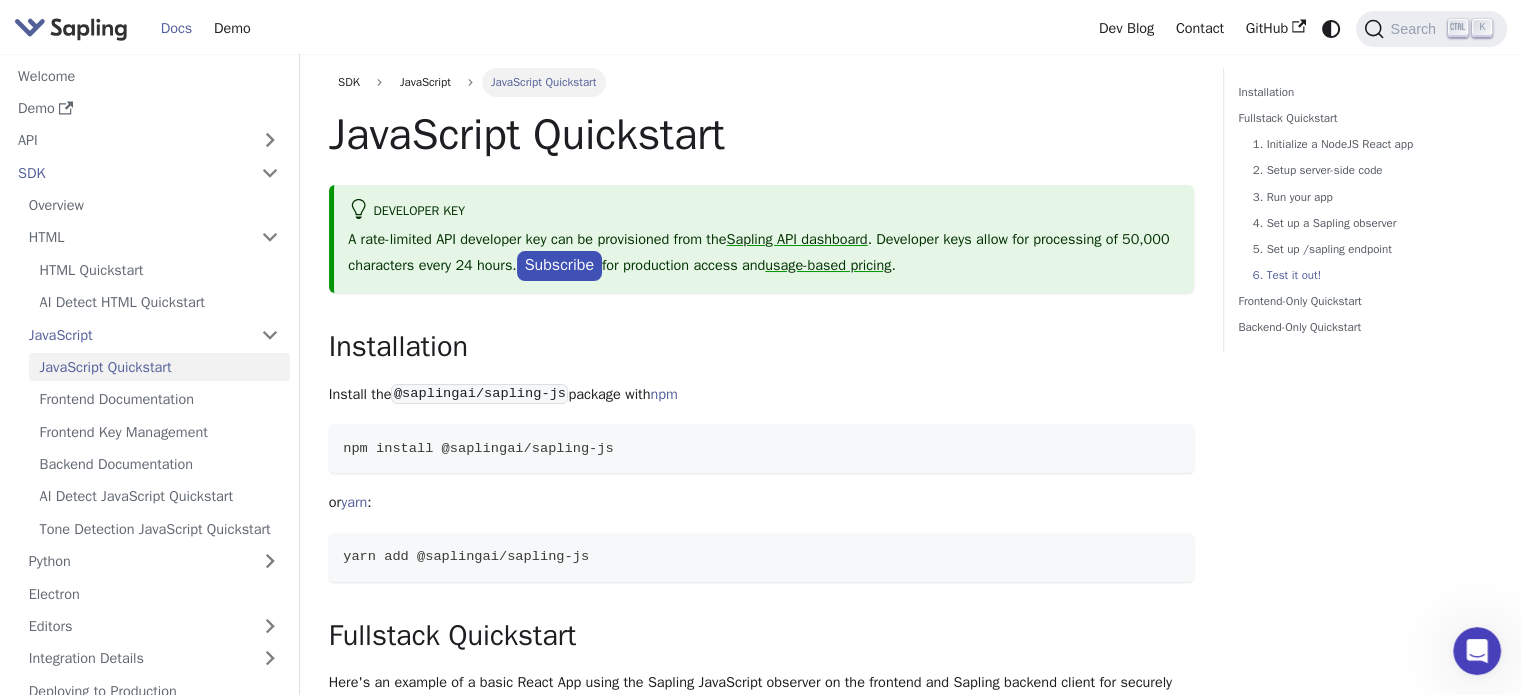 click on "6. Test it out!" at bounding box center (1365, 275) 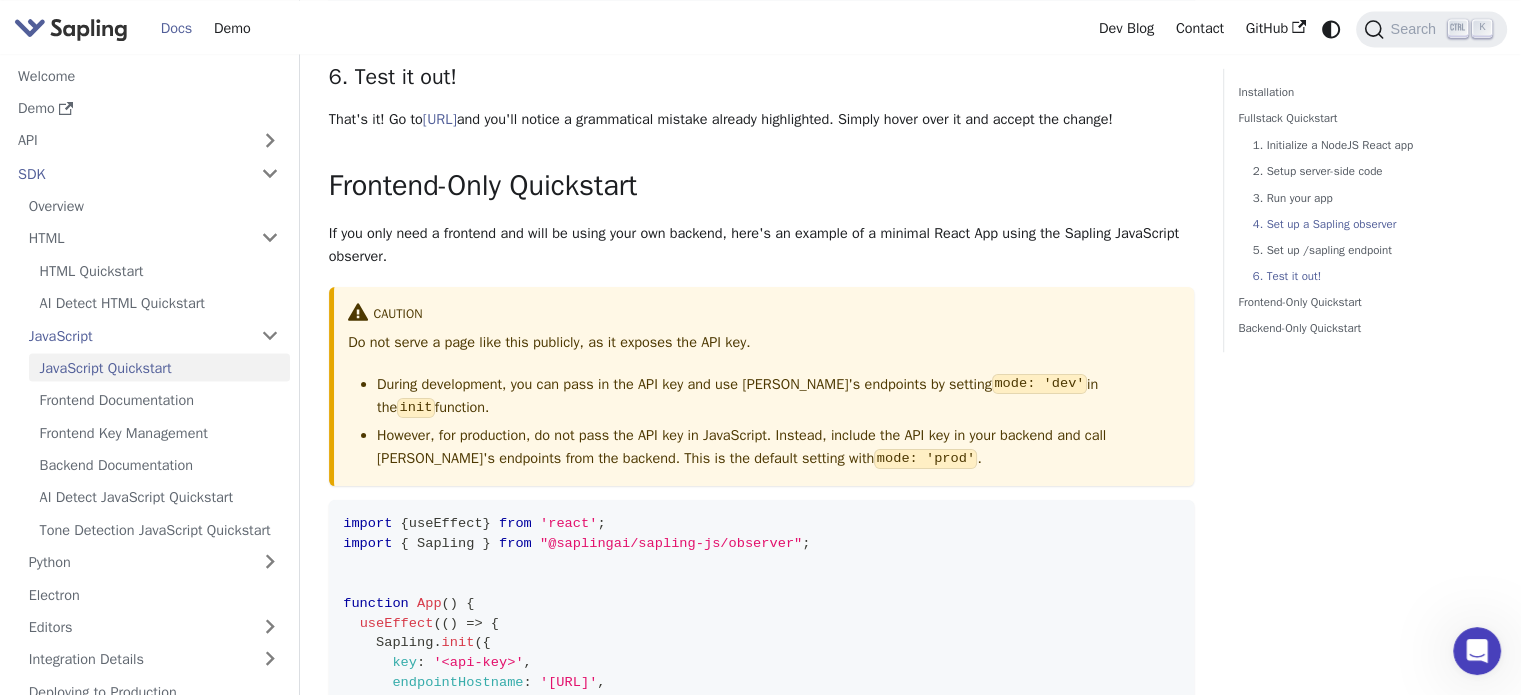 click on "4. Set up a Sapling observer" at bounding box center (1365, 223) 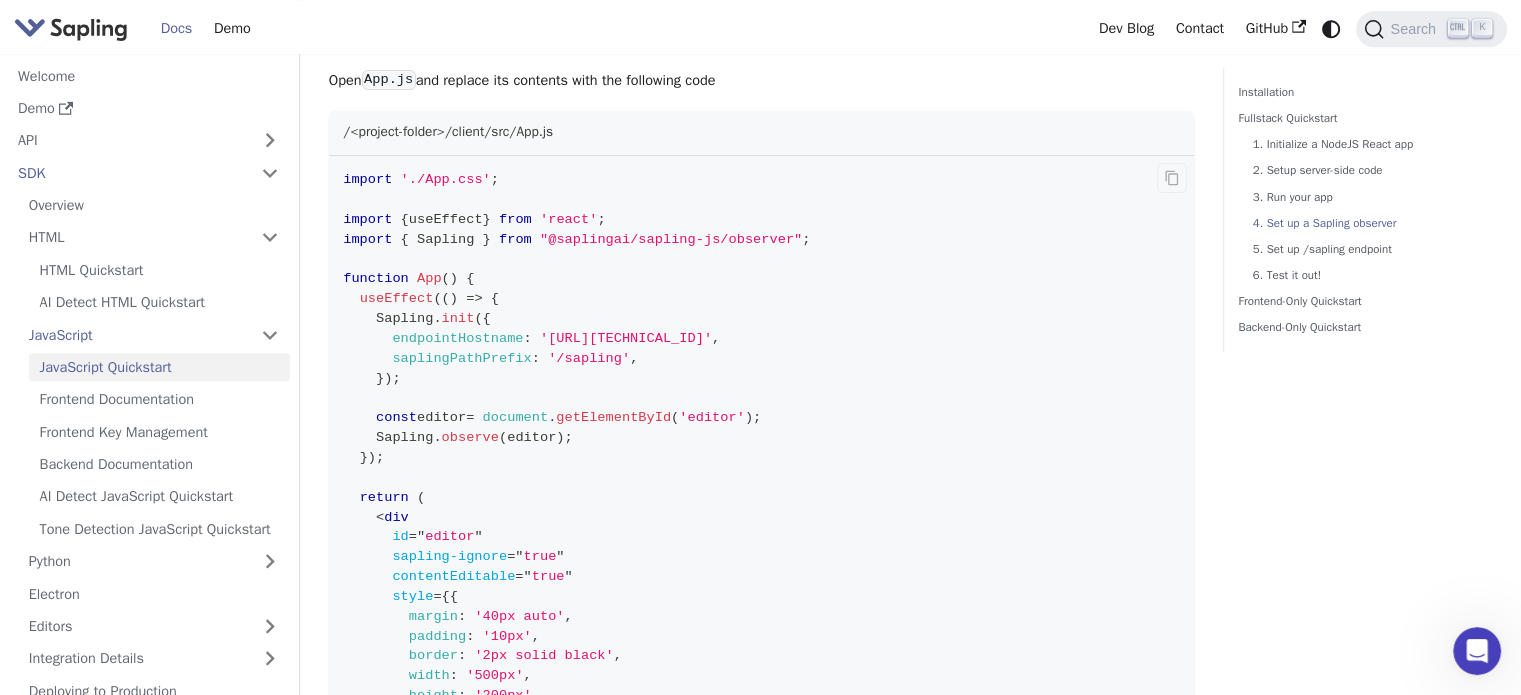 scroll, scrollTop: 1984, scrollLeft: 0, axis: vertical 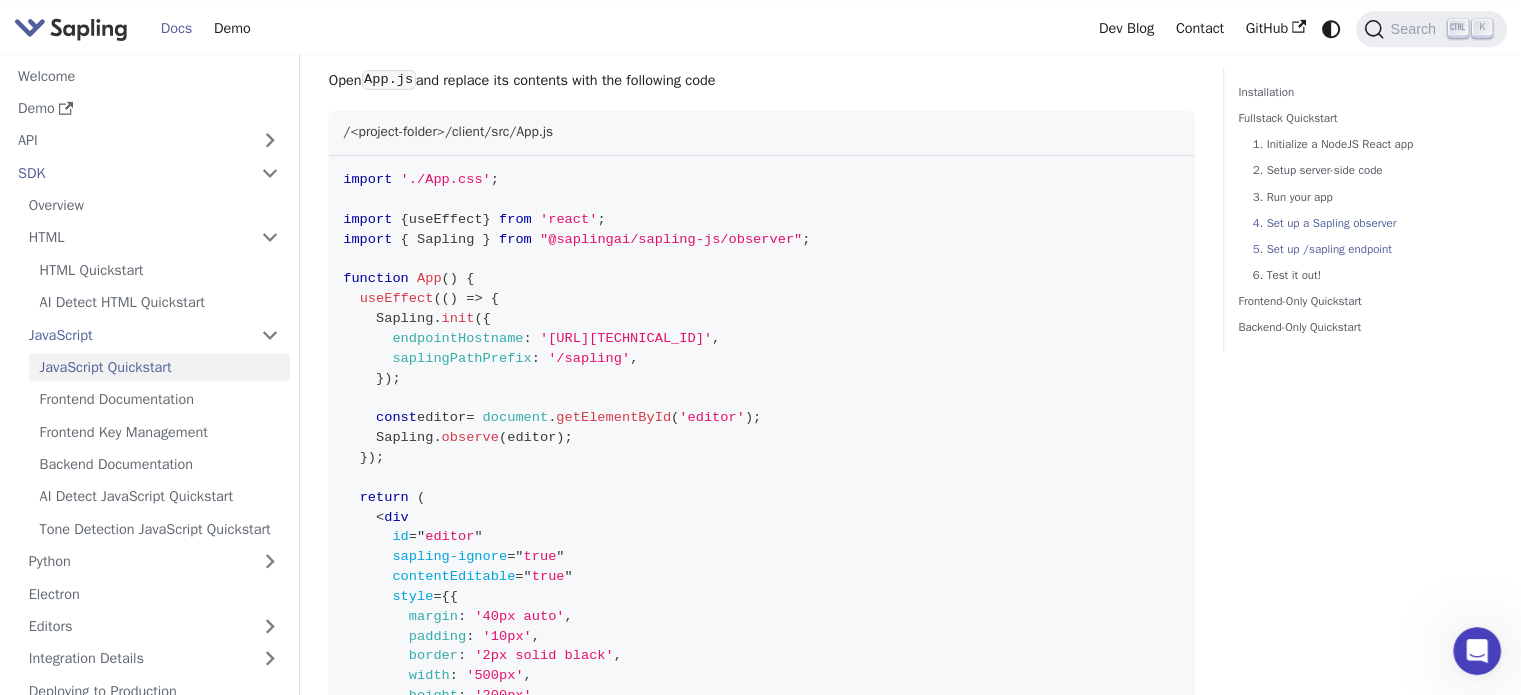 click on "5. Set up /sapling endpoint" at bounding box center [1365, 249] 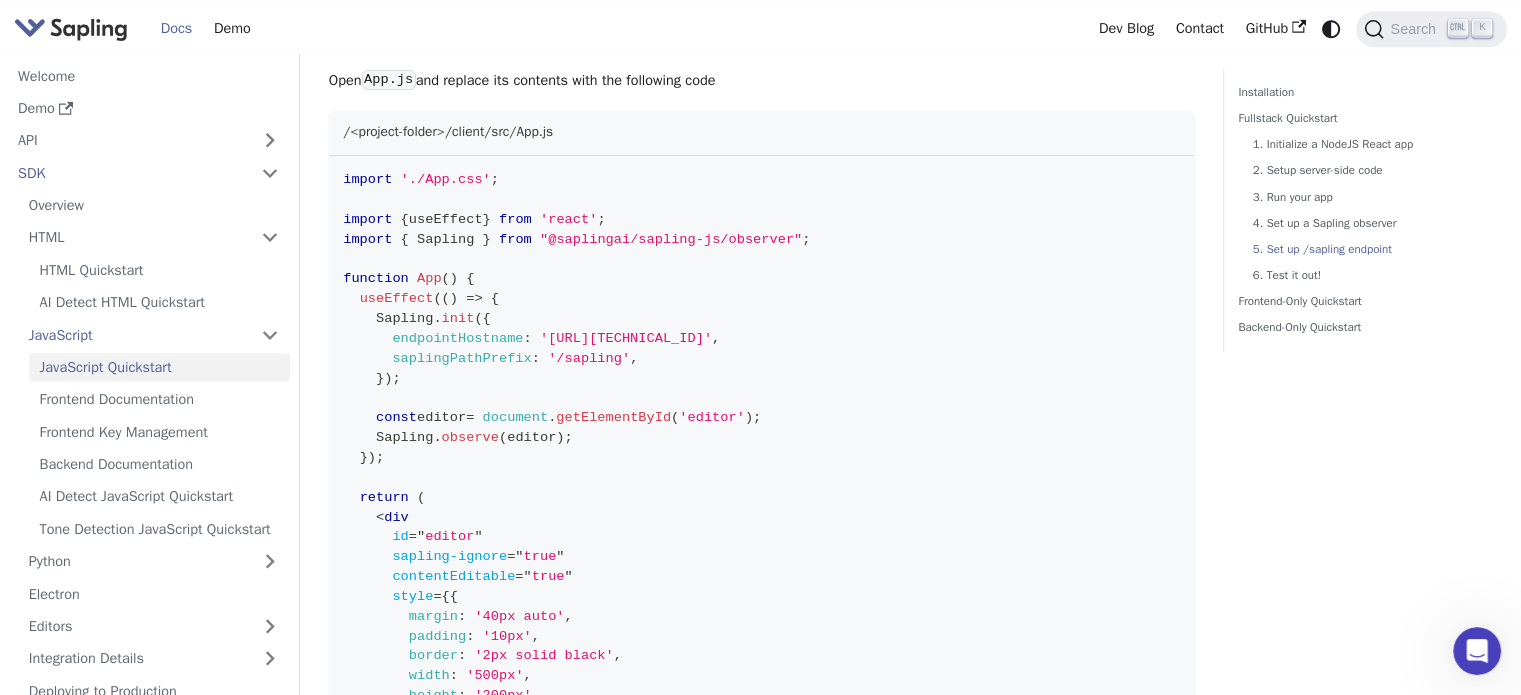 scroll, scrollTop: 2808, scrollLeft: 0, axis: vertical 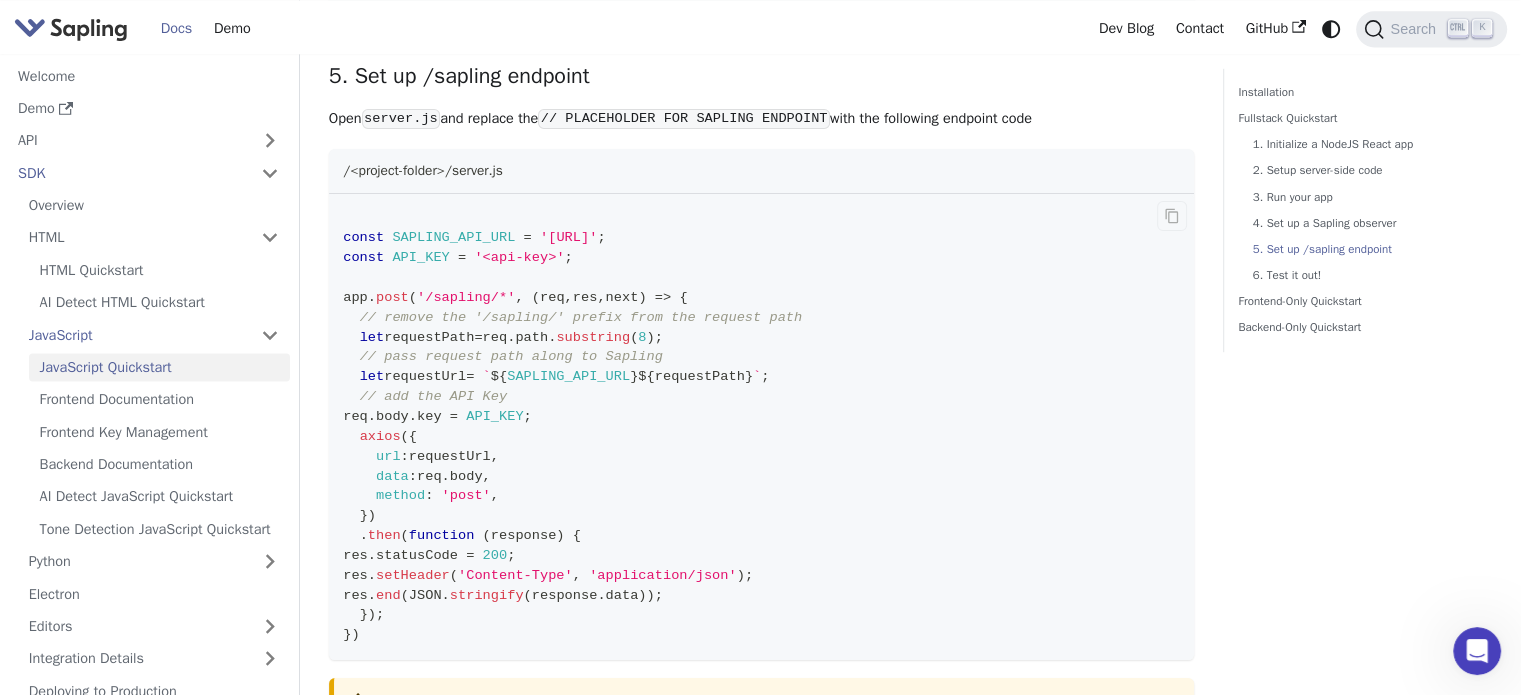 click on "// remove the '/sapling/' prefix from the request path" at bounding box center [581, 317] 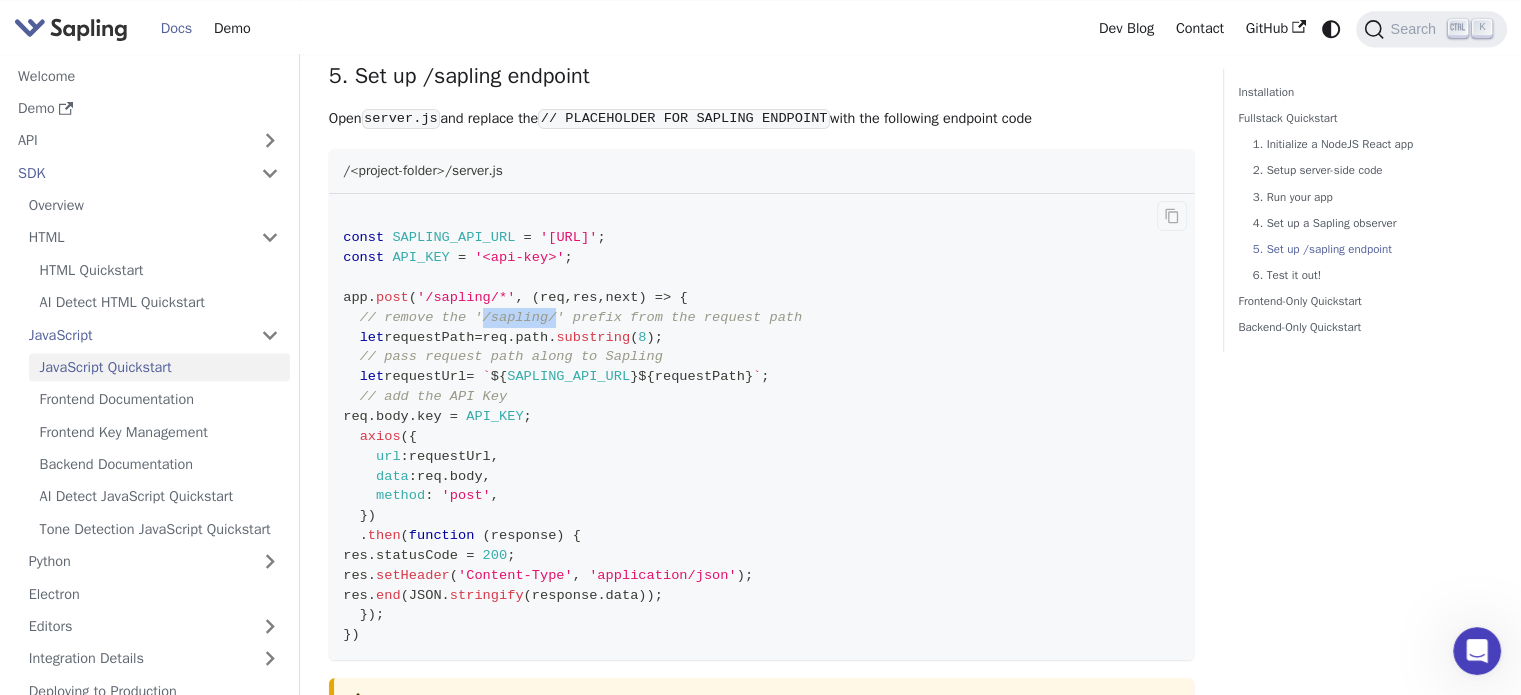 drag, startPoint x: 540, startPoint y: 316, endPoint x: 468, endPoint y: 319, distance: 72.06247 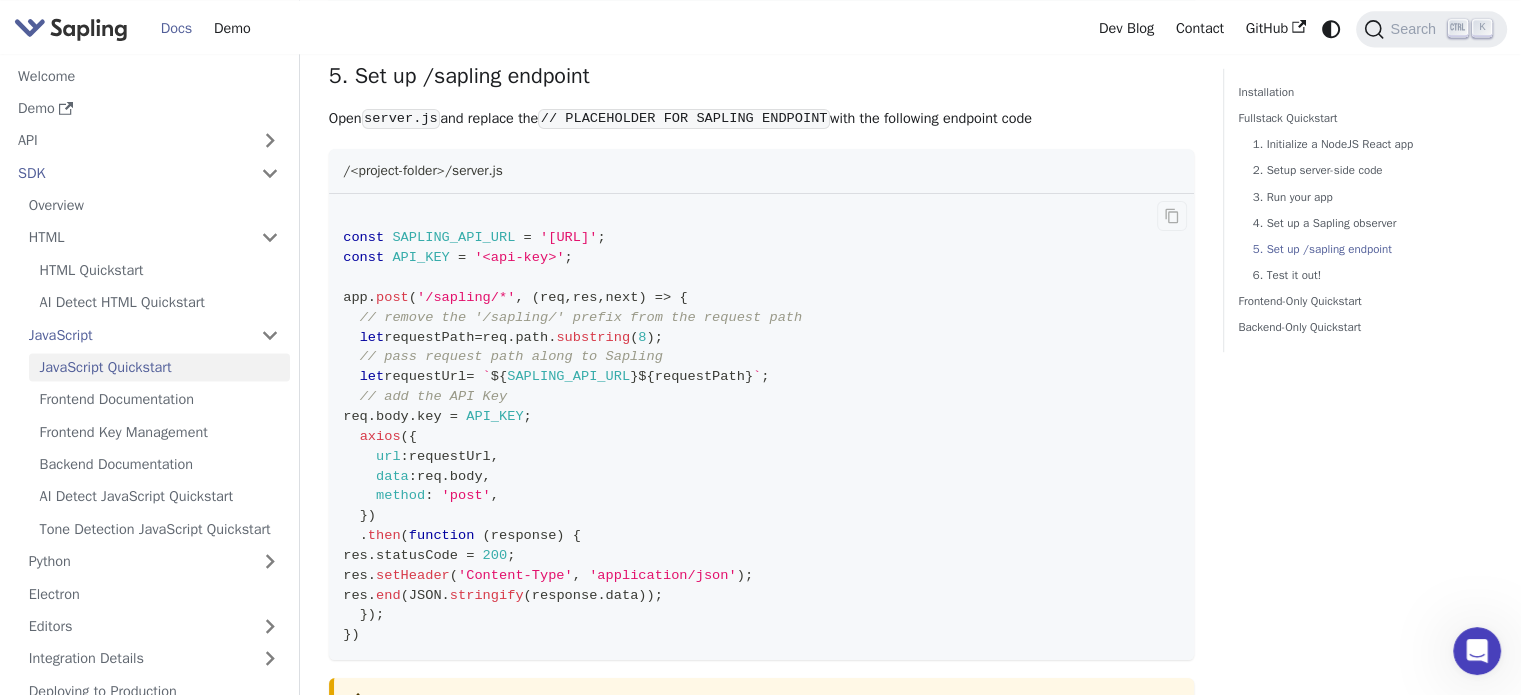 click on "requestPath" at bounding box center [429, 337] 